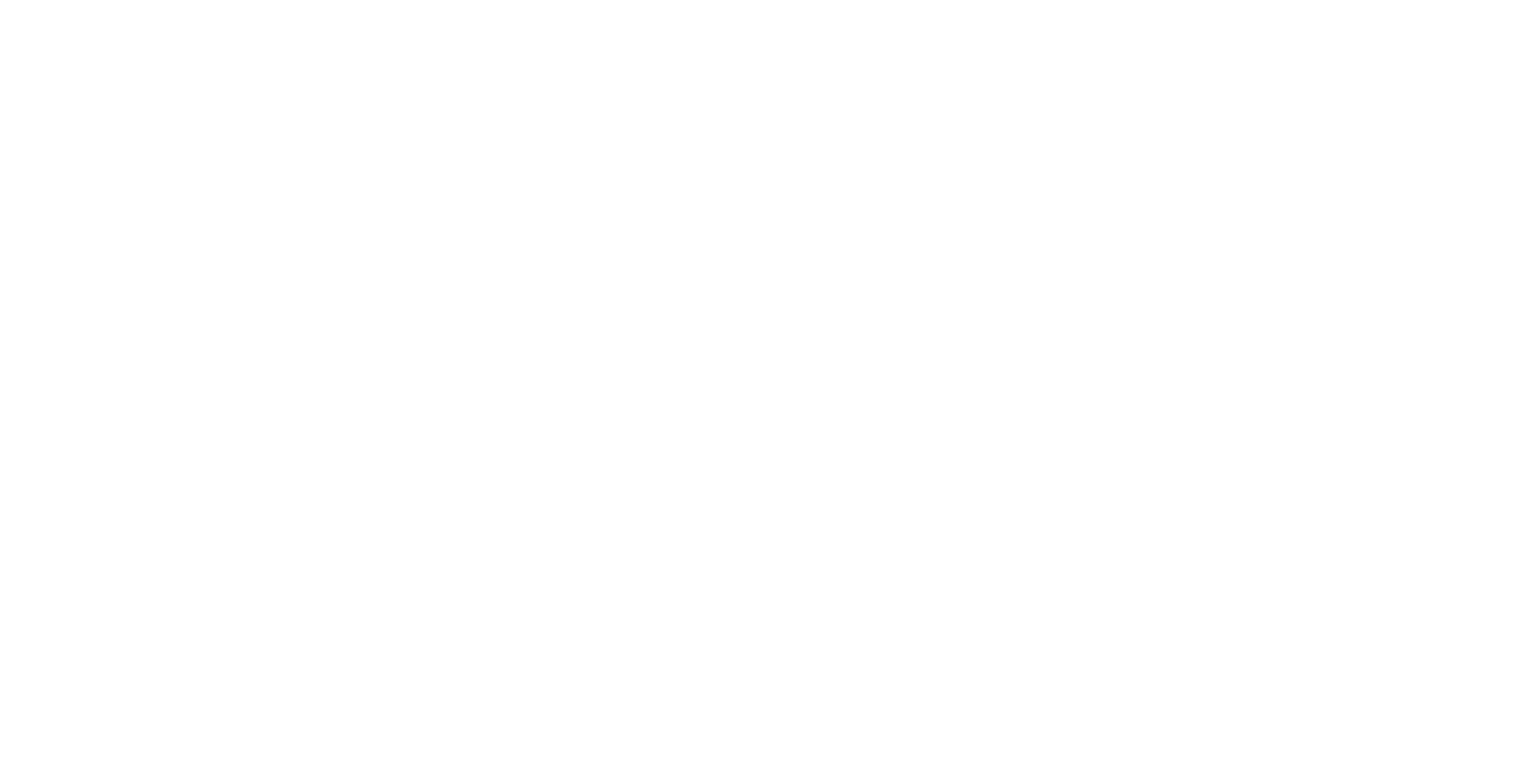 scroll, scrollTop: 0, scrollLeft: 0, axis: both 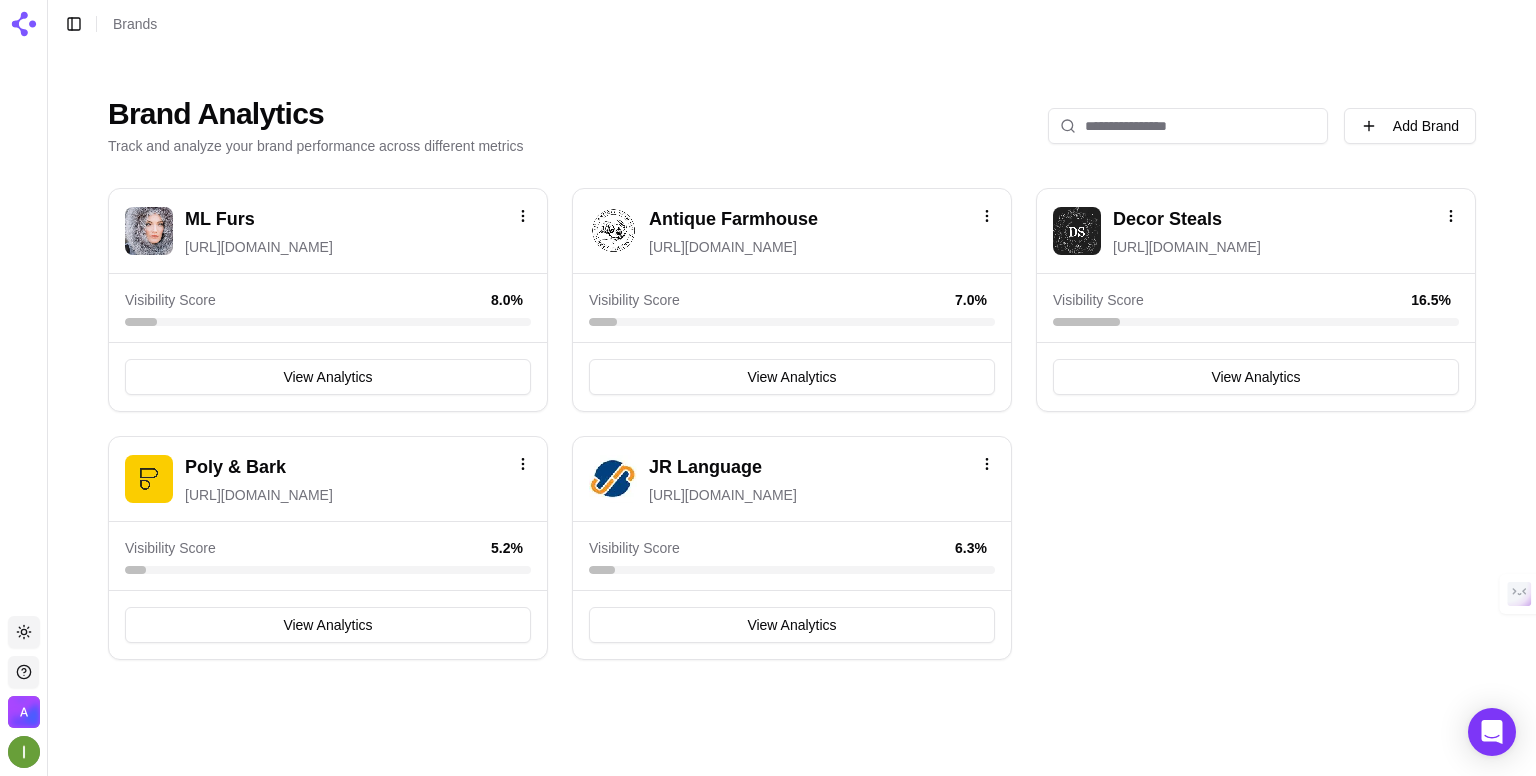 click on "Decor Steals [URL][DOMAIN_NAME]" at bounding box center (1286, 231) 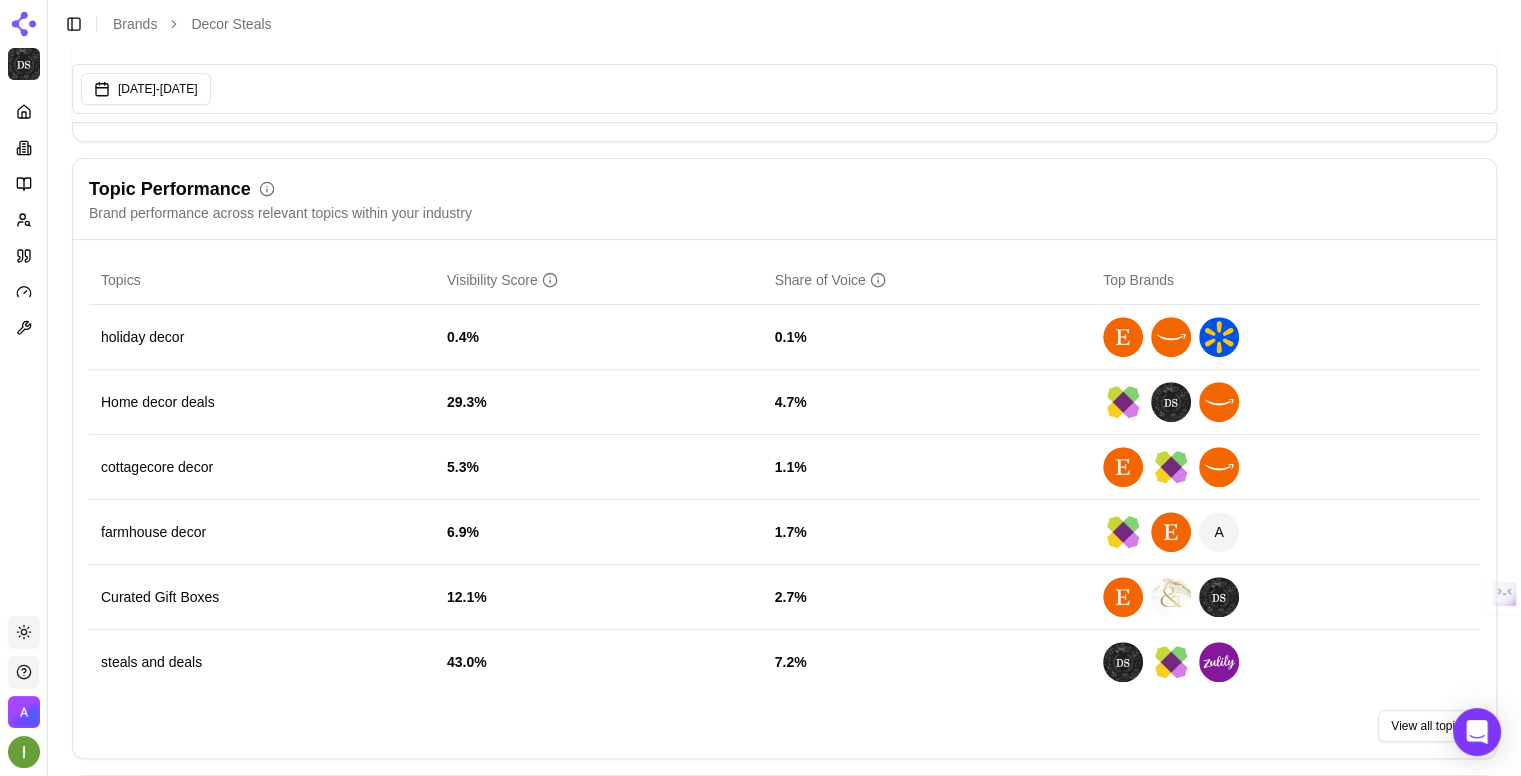 scroll, scrollTop: 300, scrollLeft: 0, axis: vertical 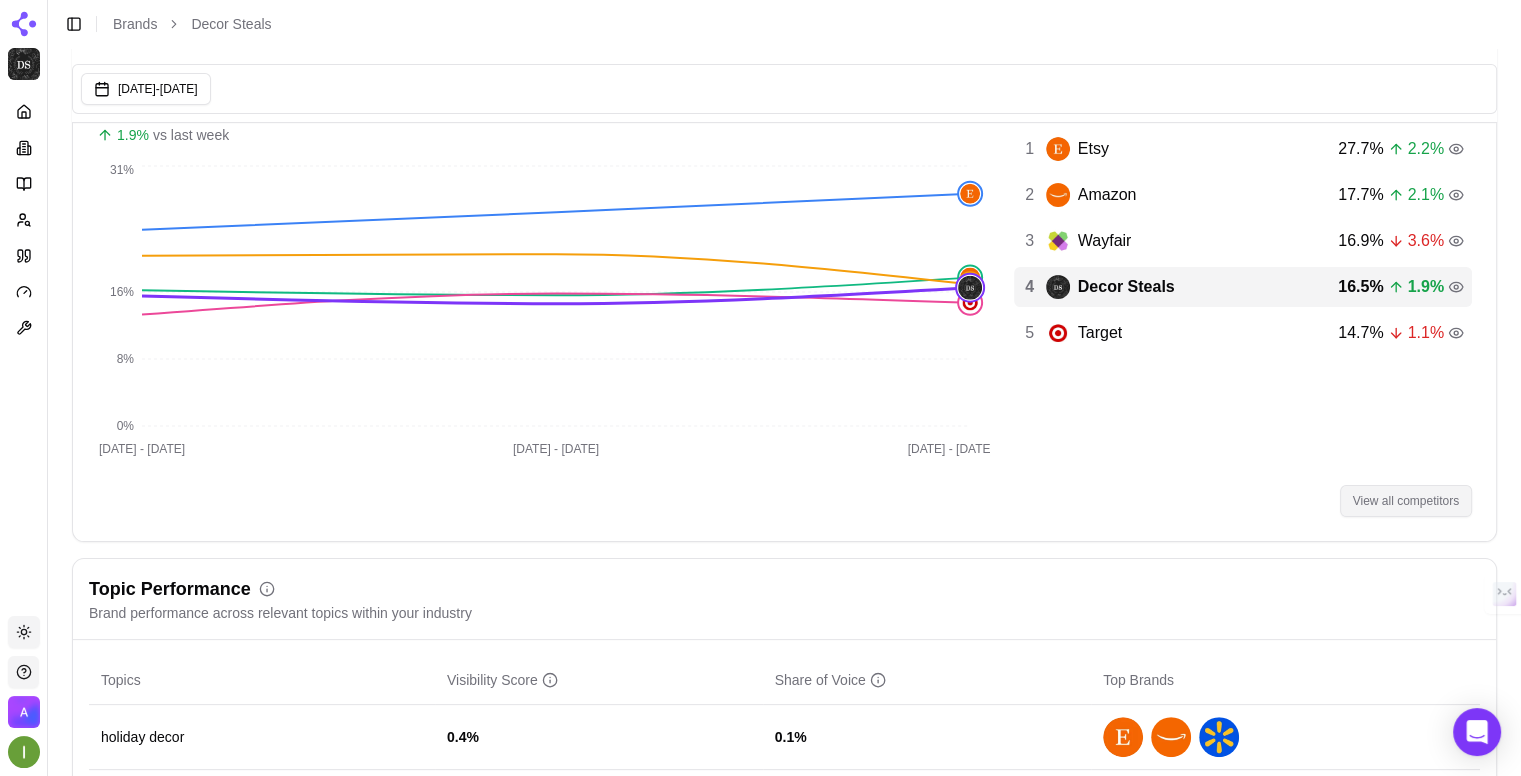 click on "View all competitors" at bounding box center [1406, 501] 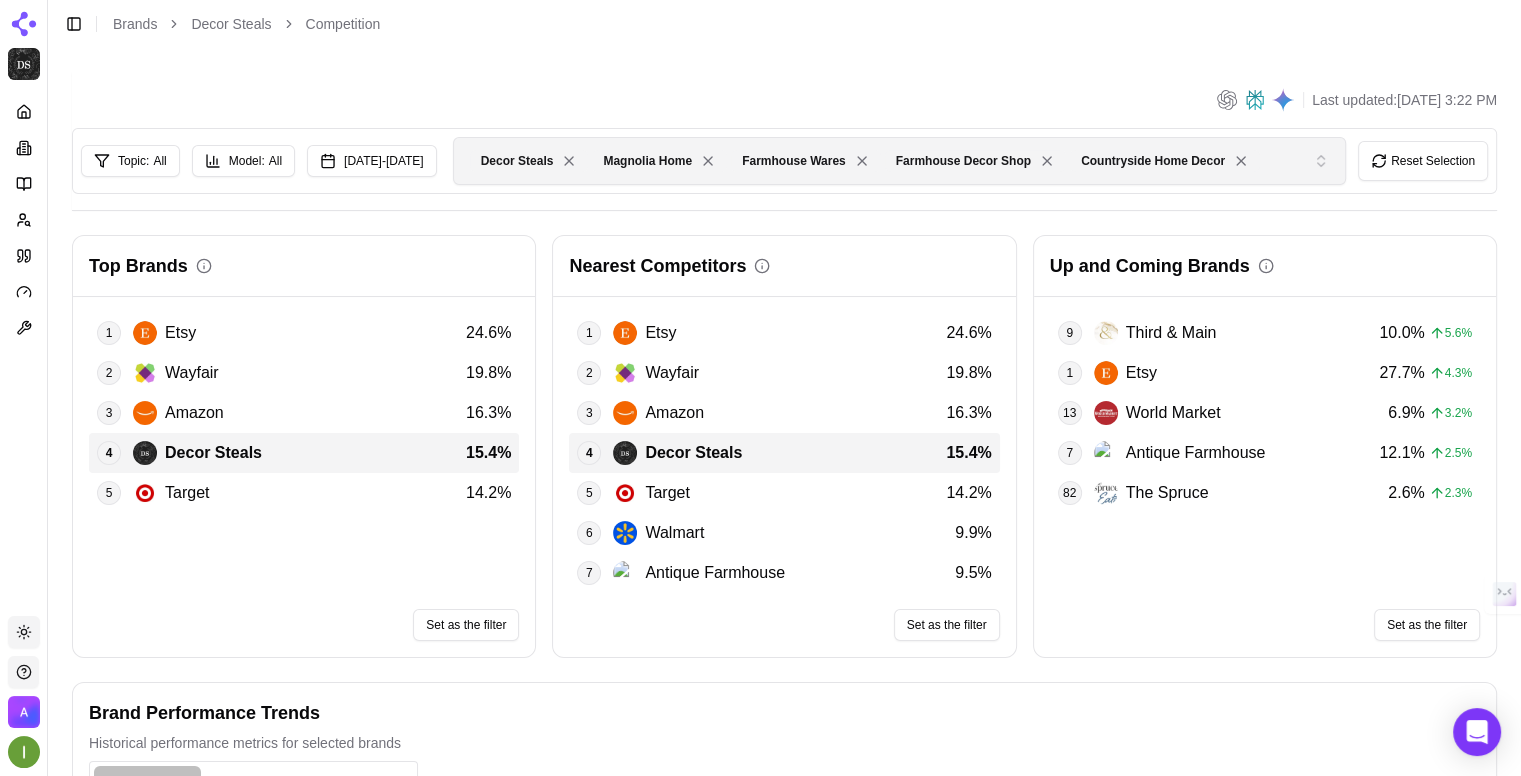 click at bounding box center (1047, 161) 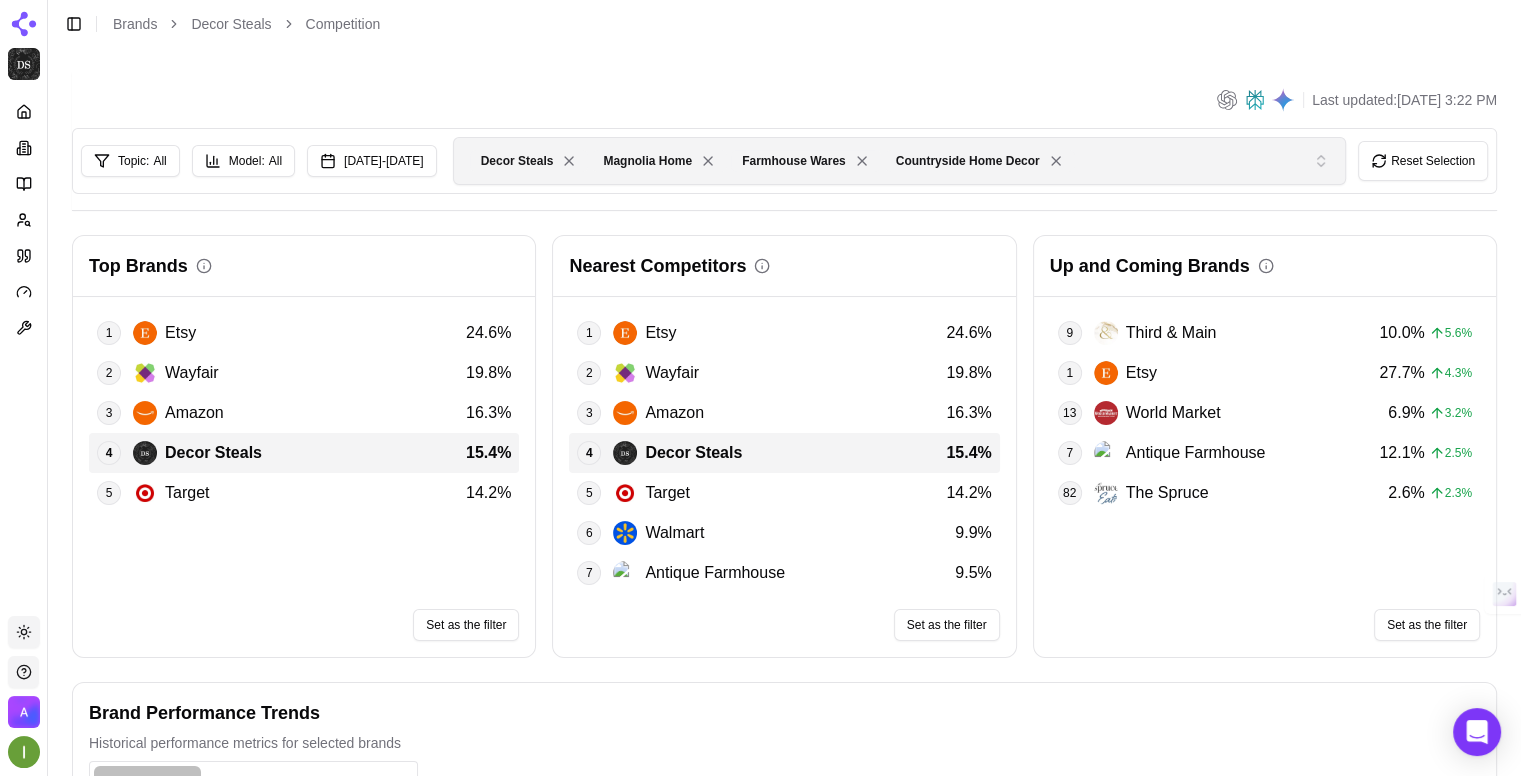 click at bounding box center (862, 161) 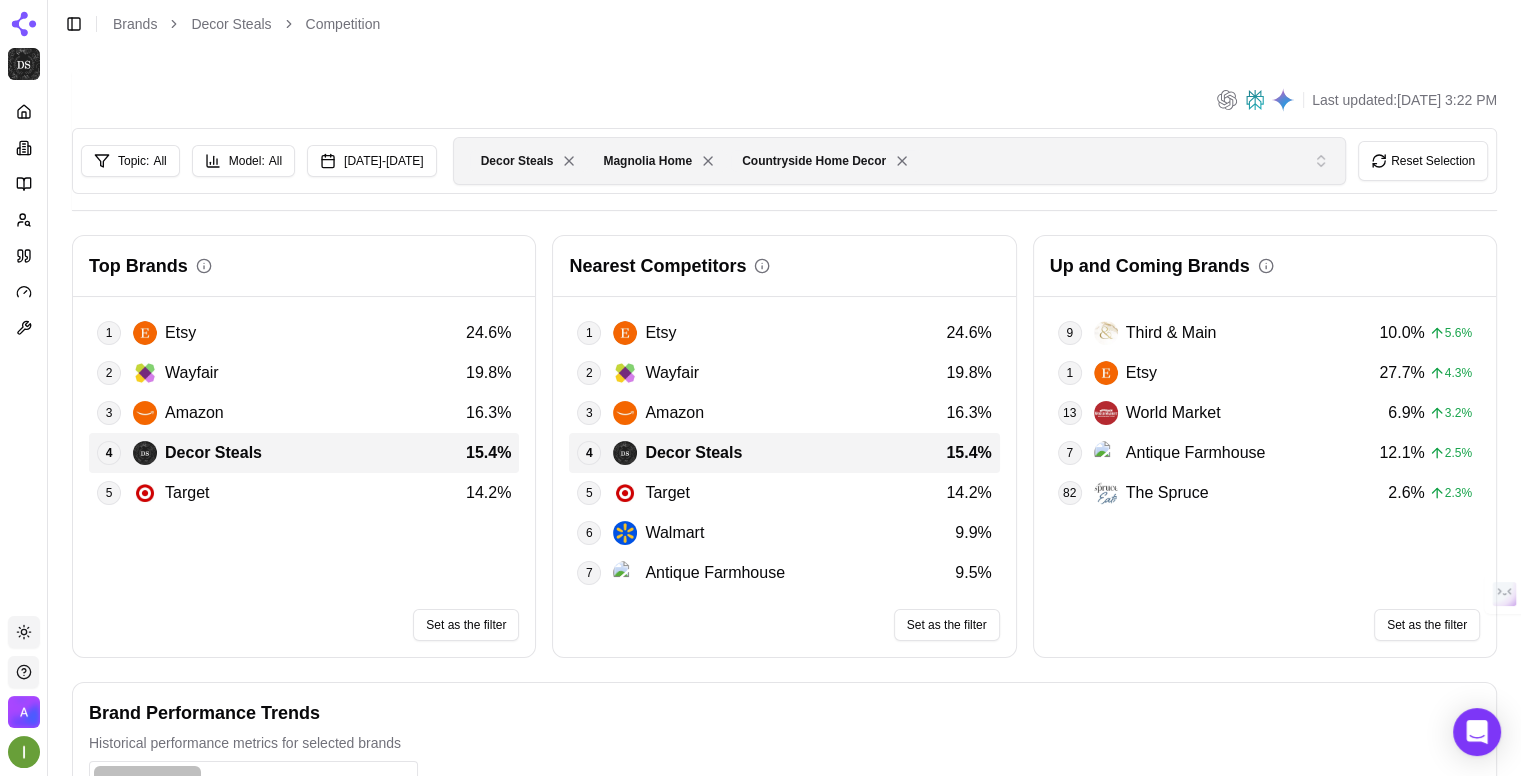 click at bounding box center (902, 161) 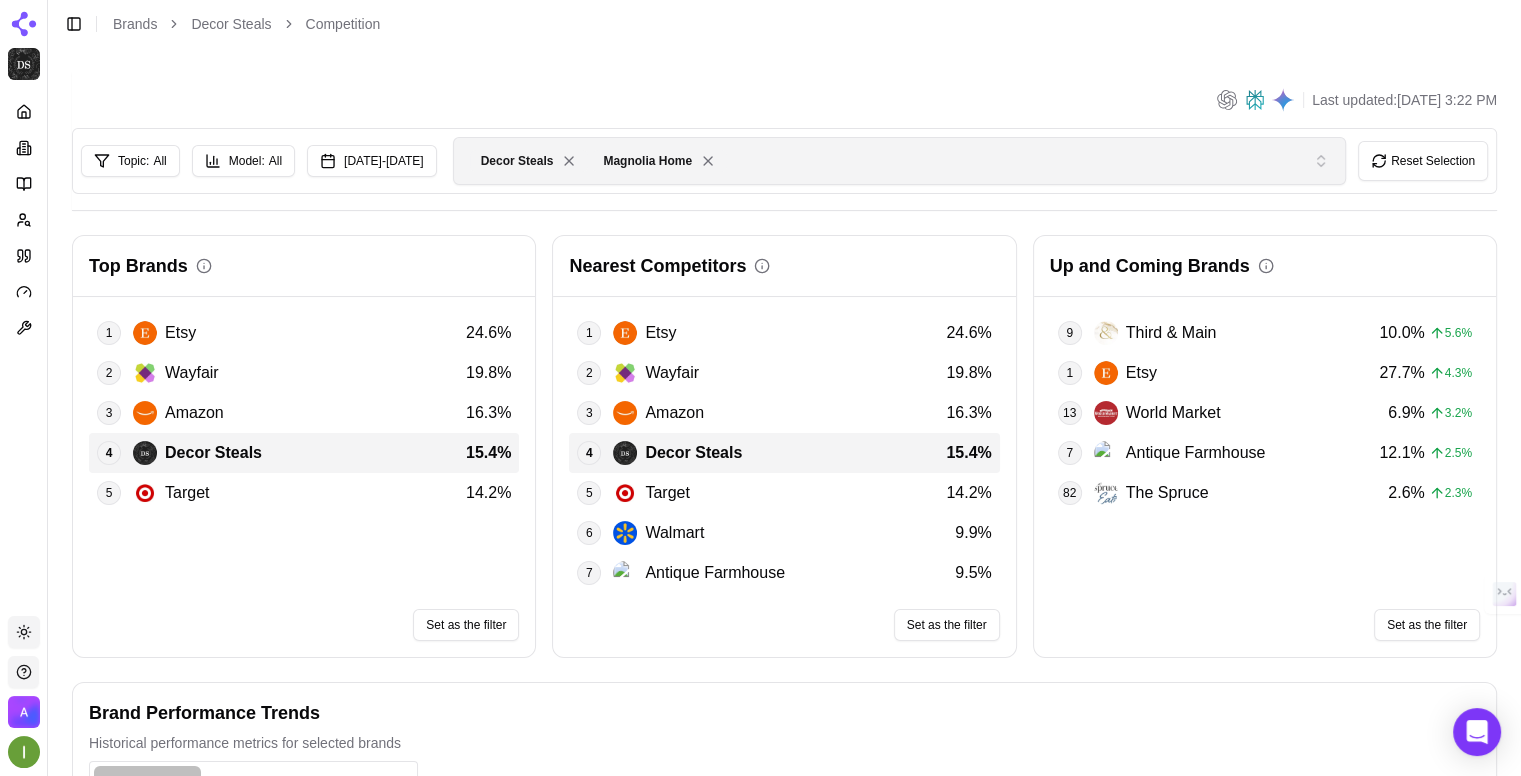 click on "Decor Steals Magnolia Home" at bounding box center (883, 161) 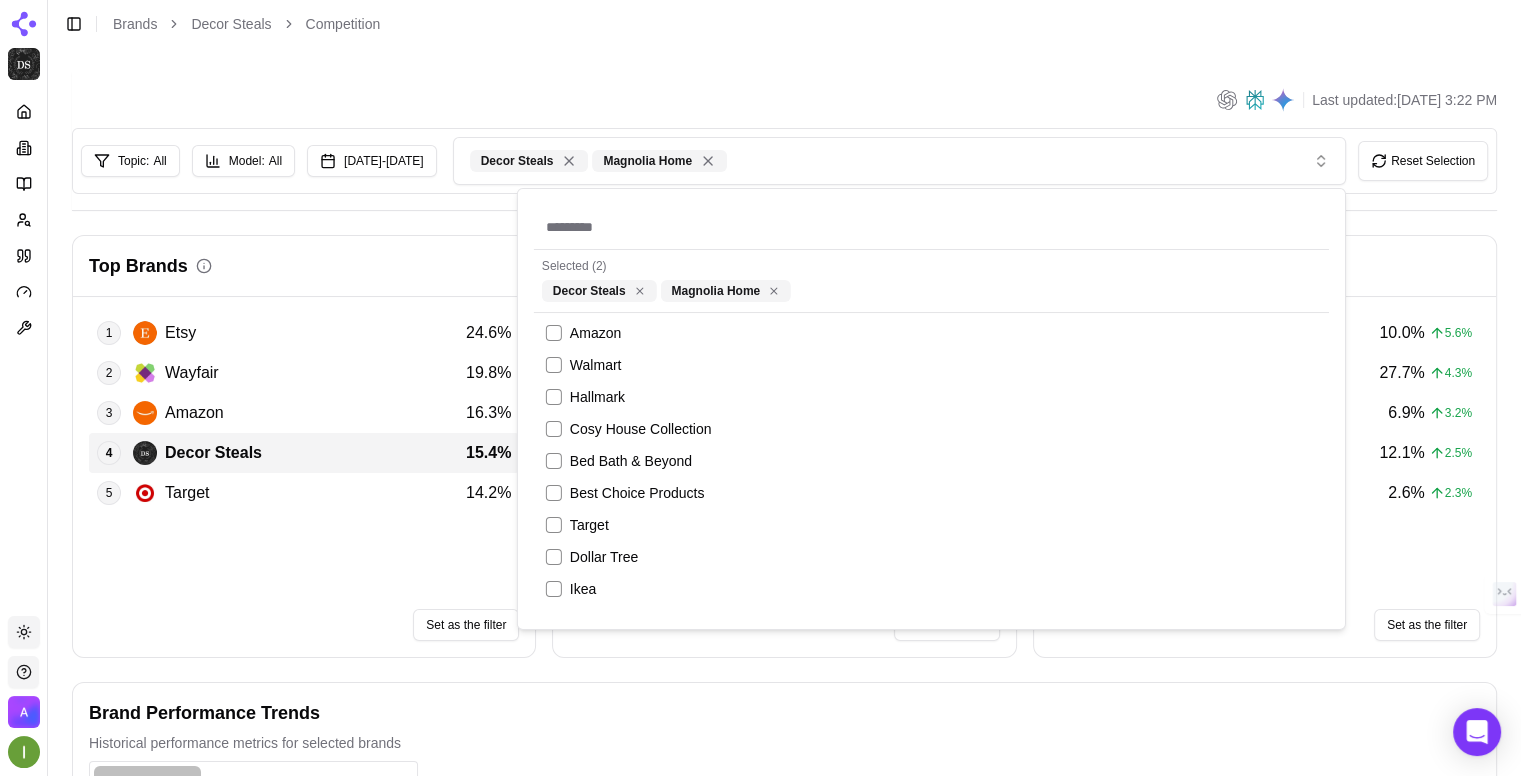 click at bounding box center (931, 227) 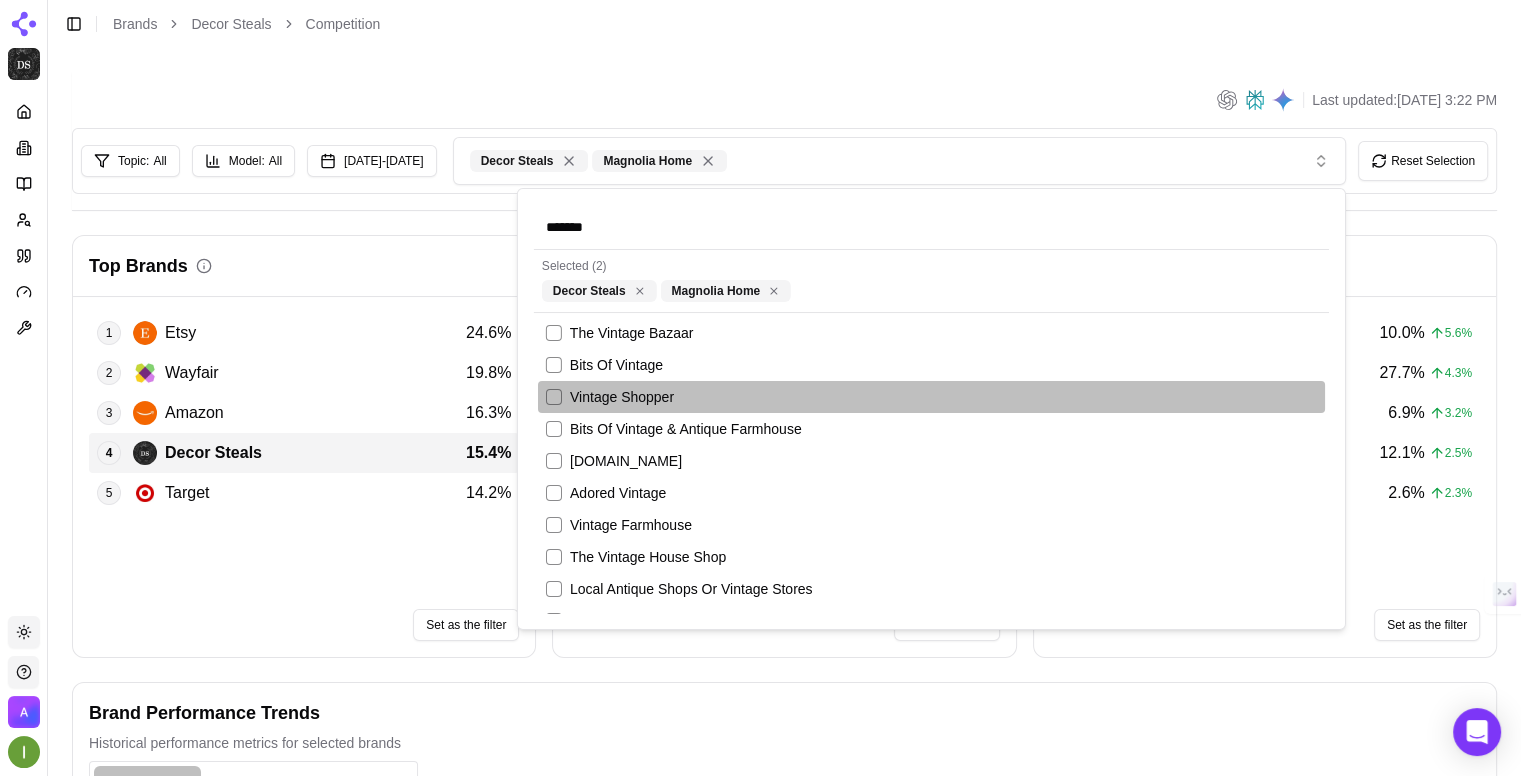 type on "*******" 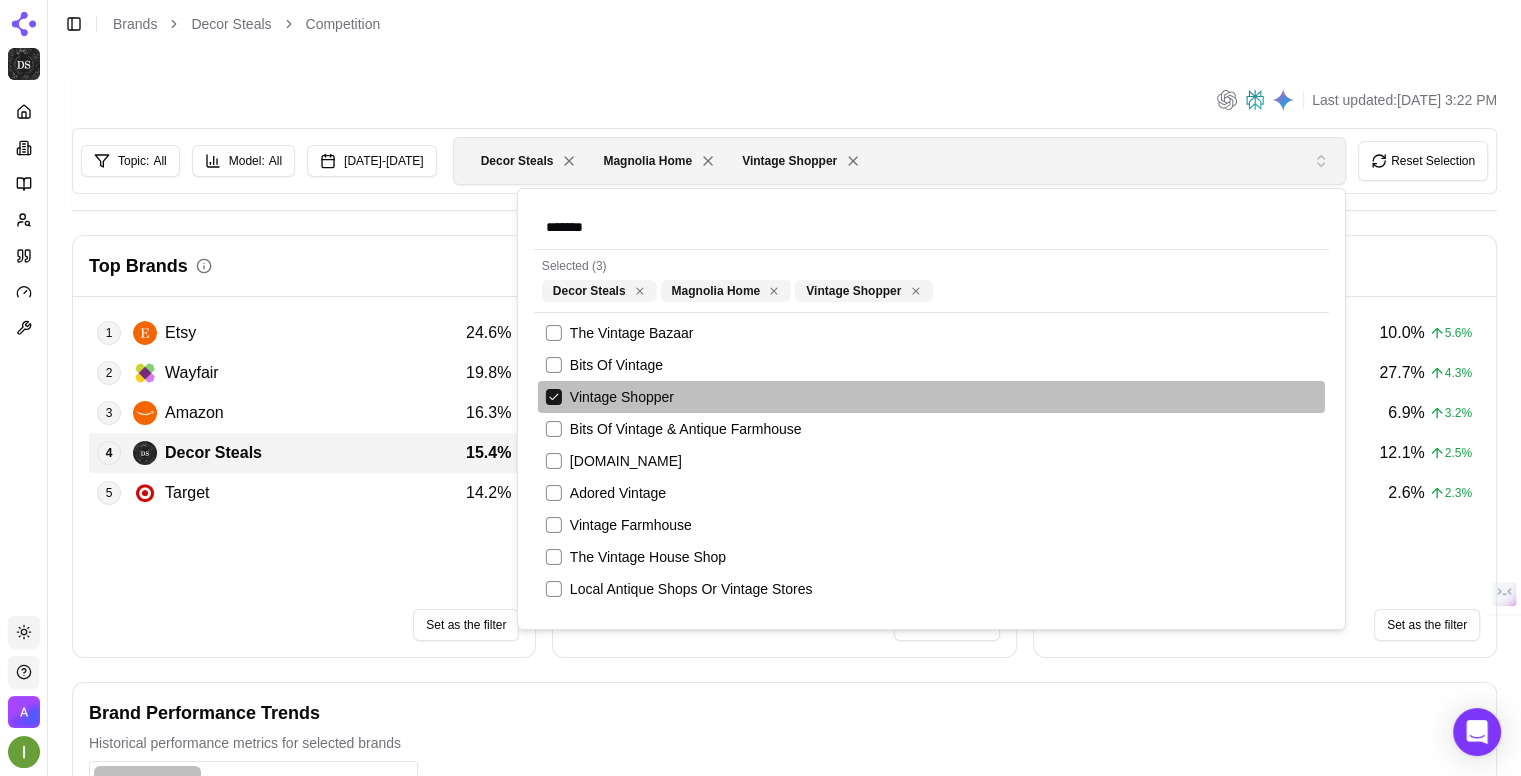 click on "Decor Steals Magnolia Home Vintage Shopper" at bounding box center (883, 161) 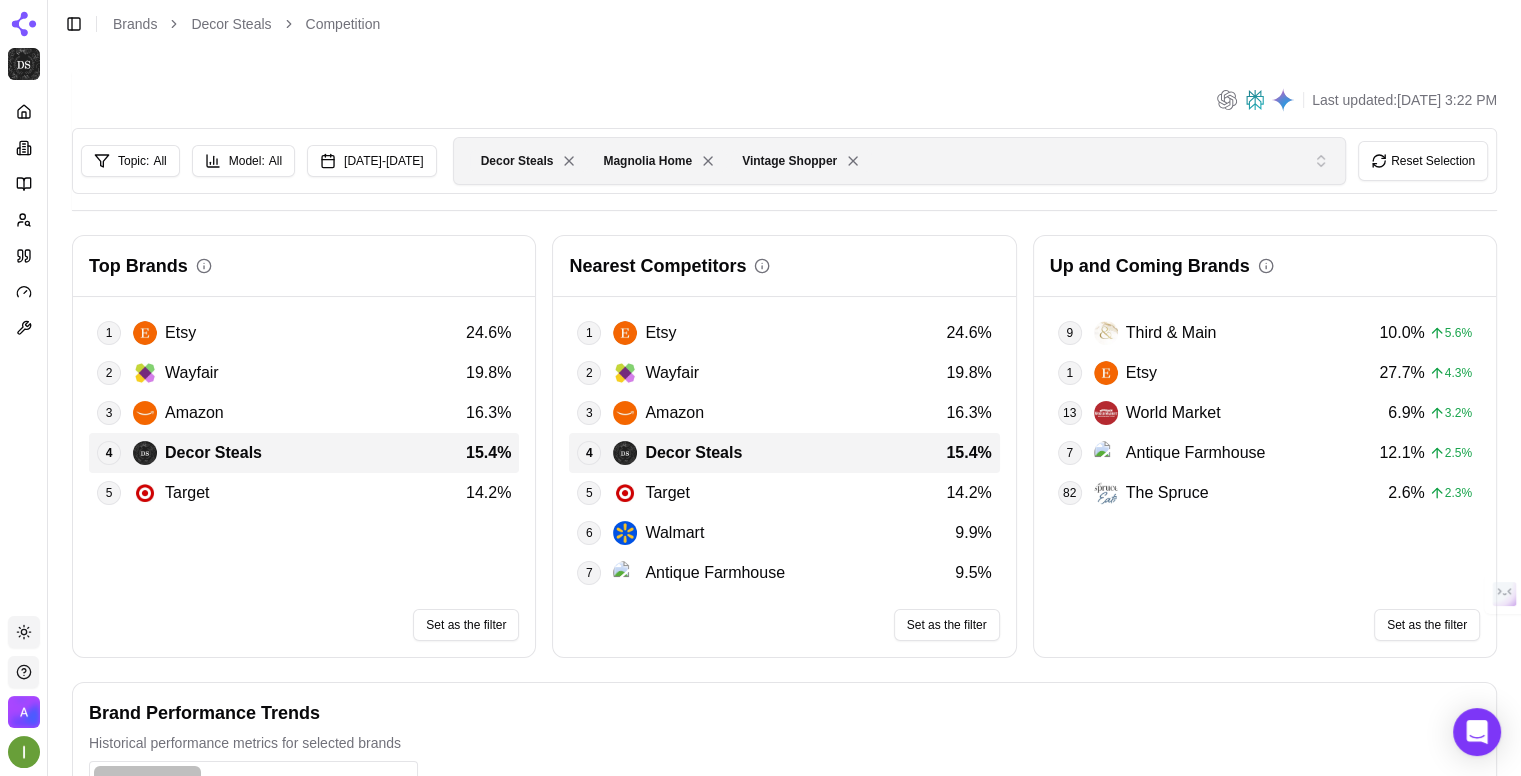click on "Decor Steals Magnolia Home Vintage Shopper" at bounding box center (883, 161) 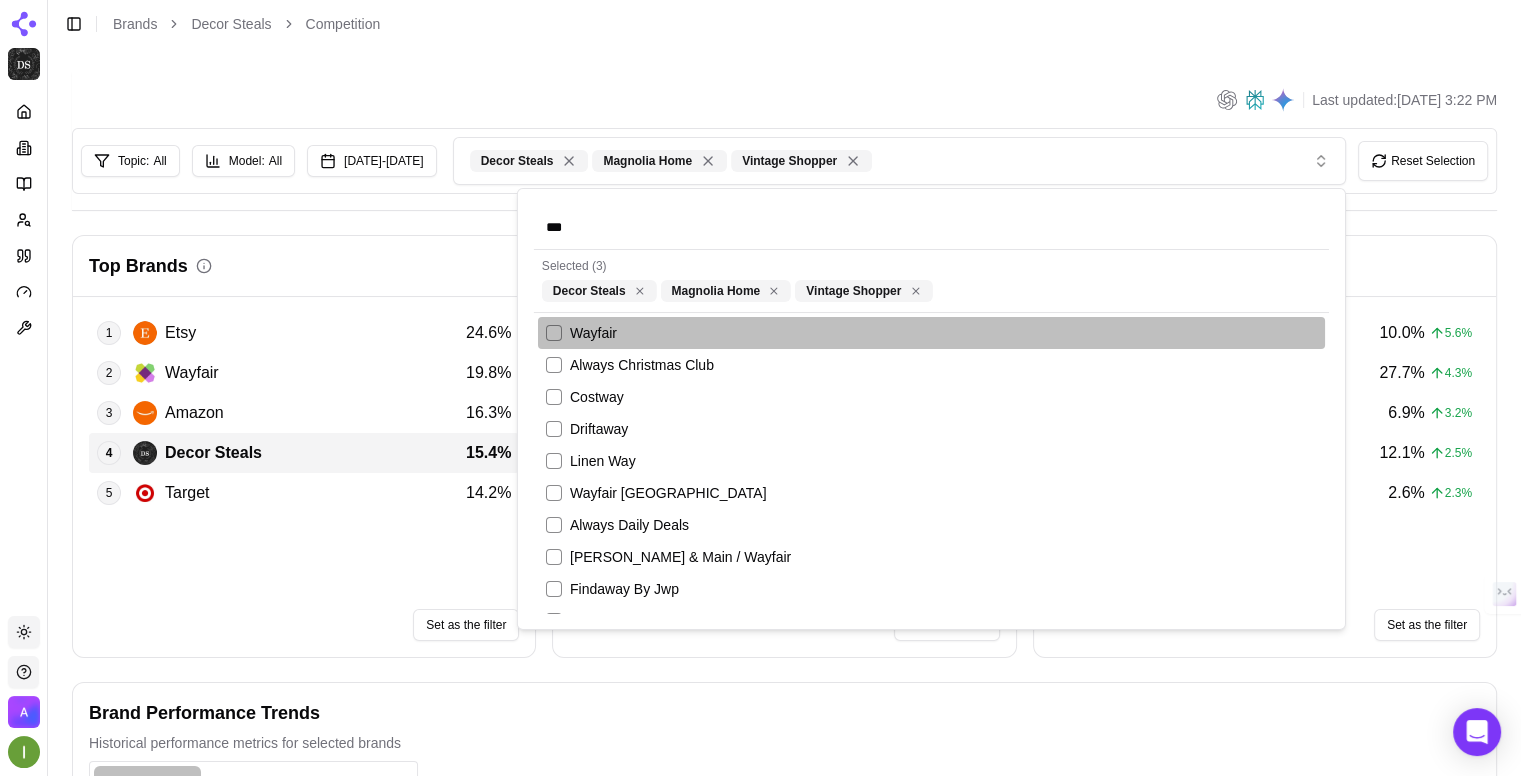 type on "***" 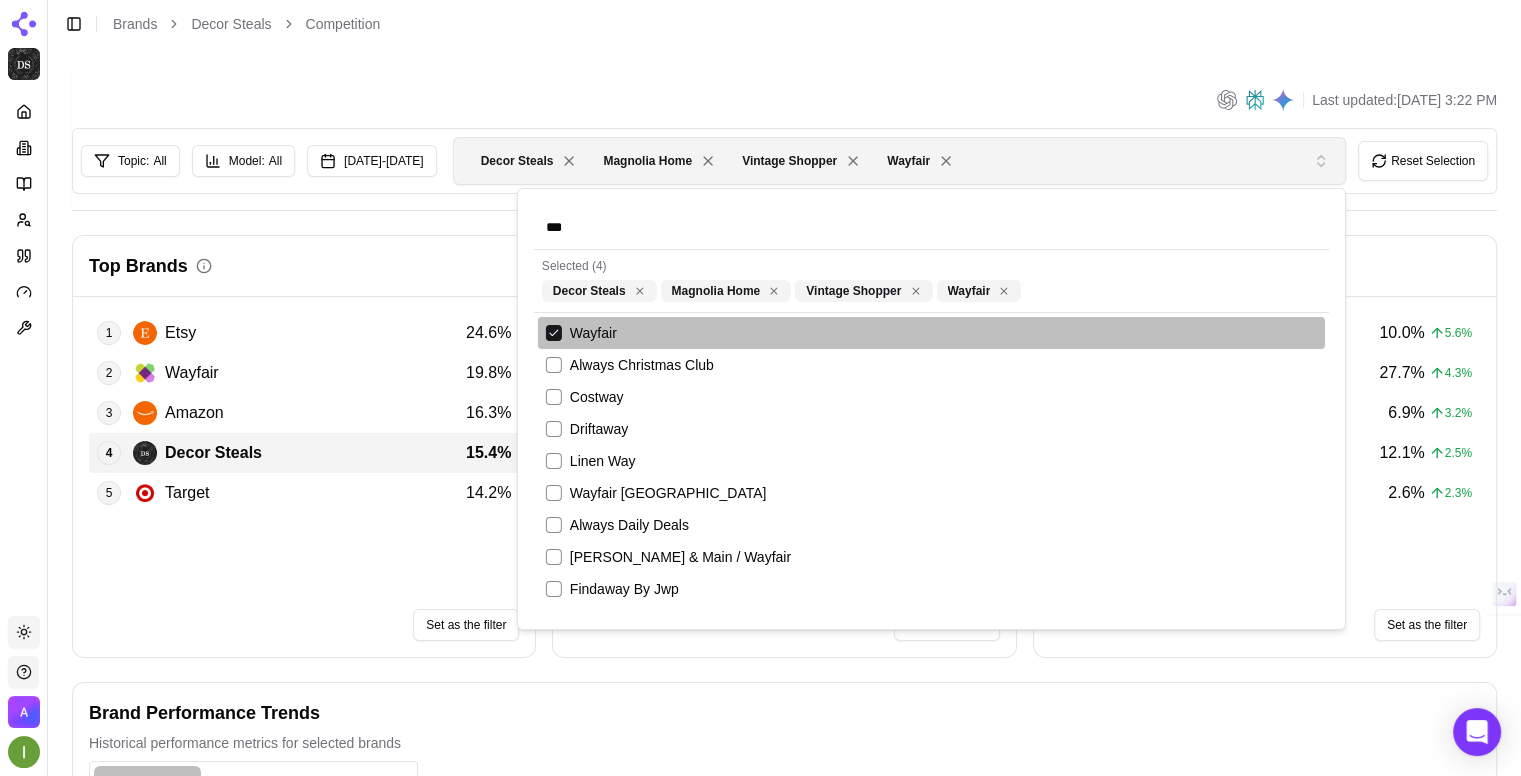 click on "Decor Steals Magnolia Home Vintage Shopper Wayfair" at bounding box center (883, 161) 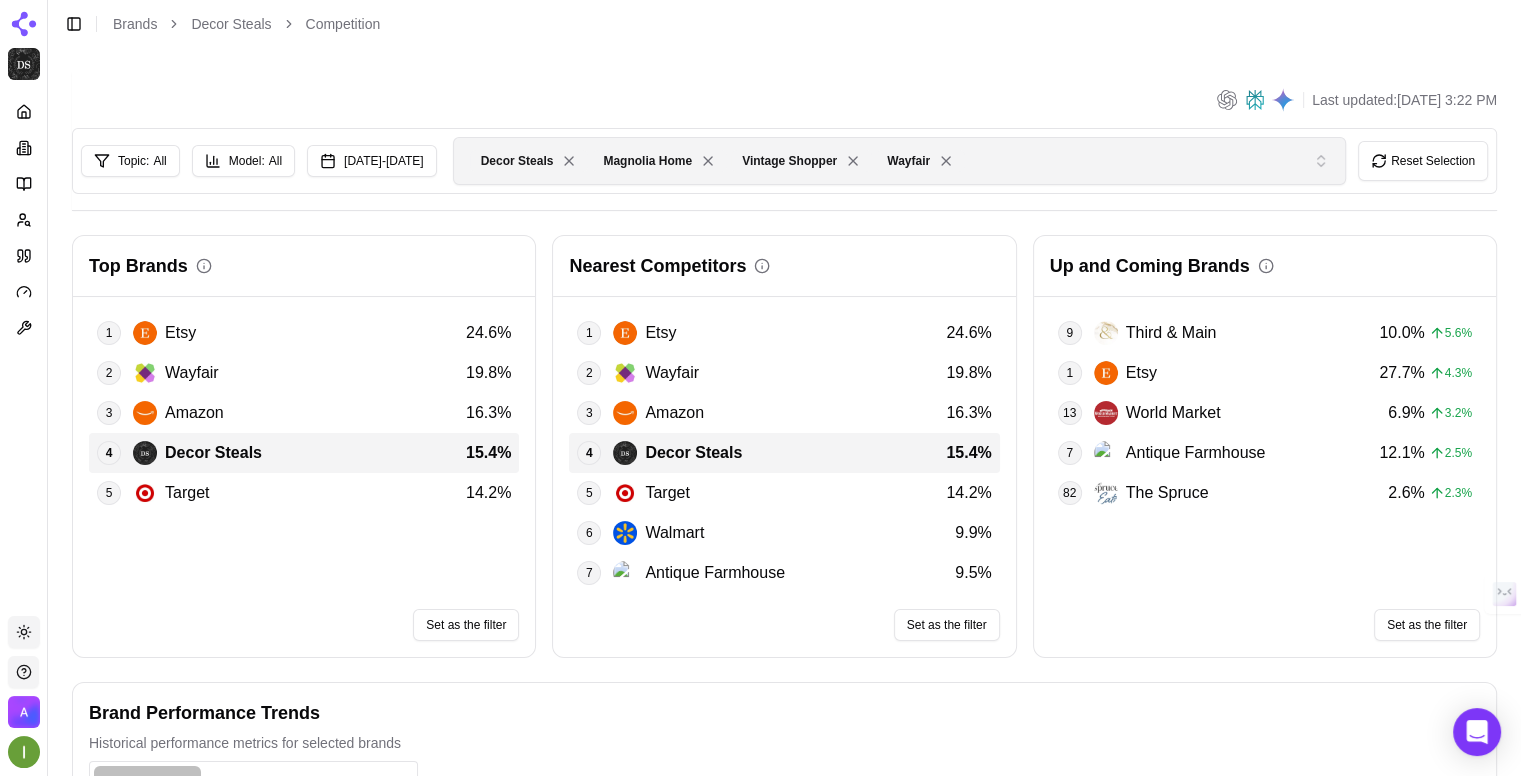 click on "Decor Steals Magnolia Home Vintage Shopper Wayfair" at bounding box center (883, 161) 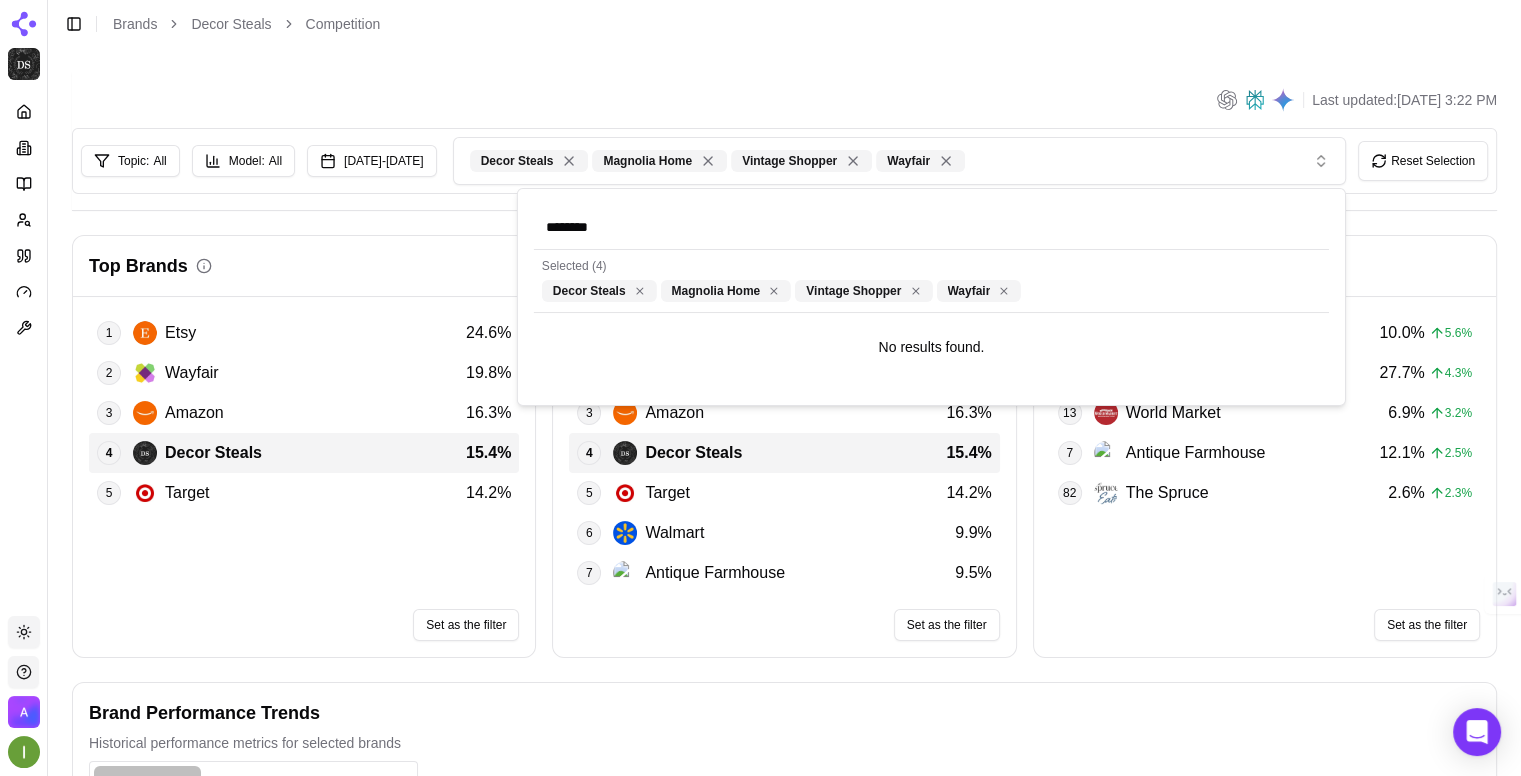 type on "********" 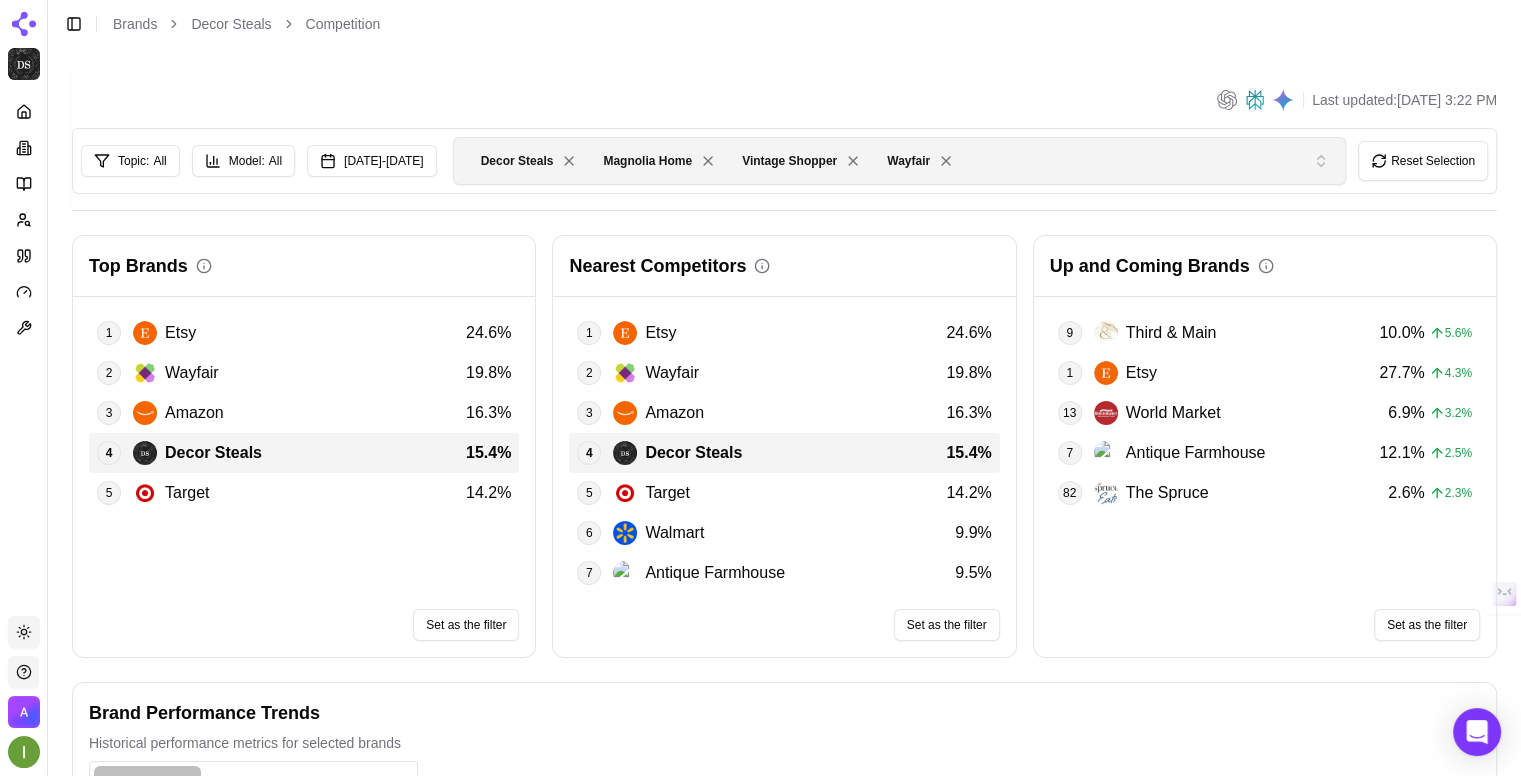 click on "Decor Steals Magnolia Home Vintage Shopper Wayfair" at bounding box center (883, 161) 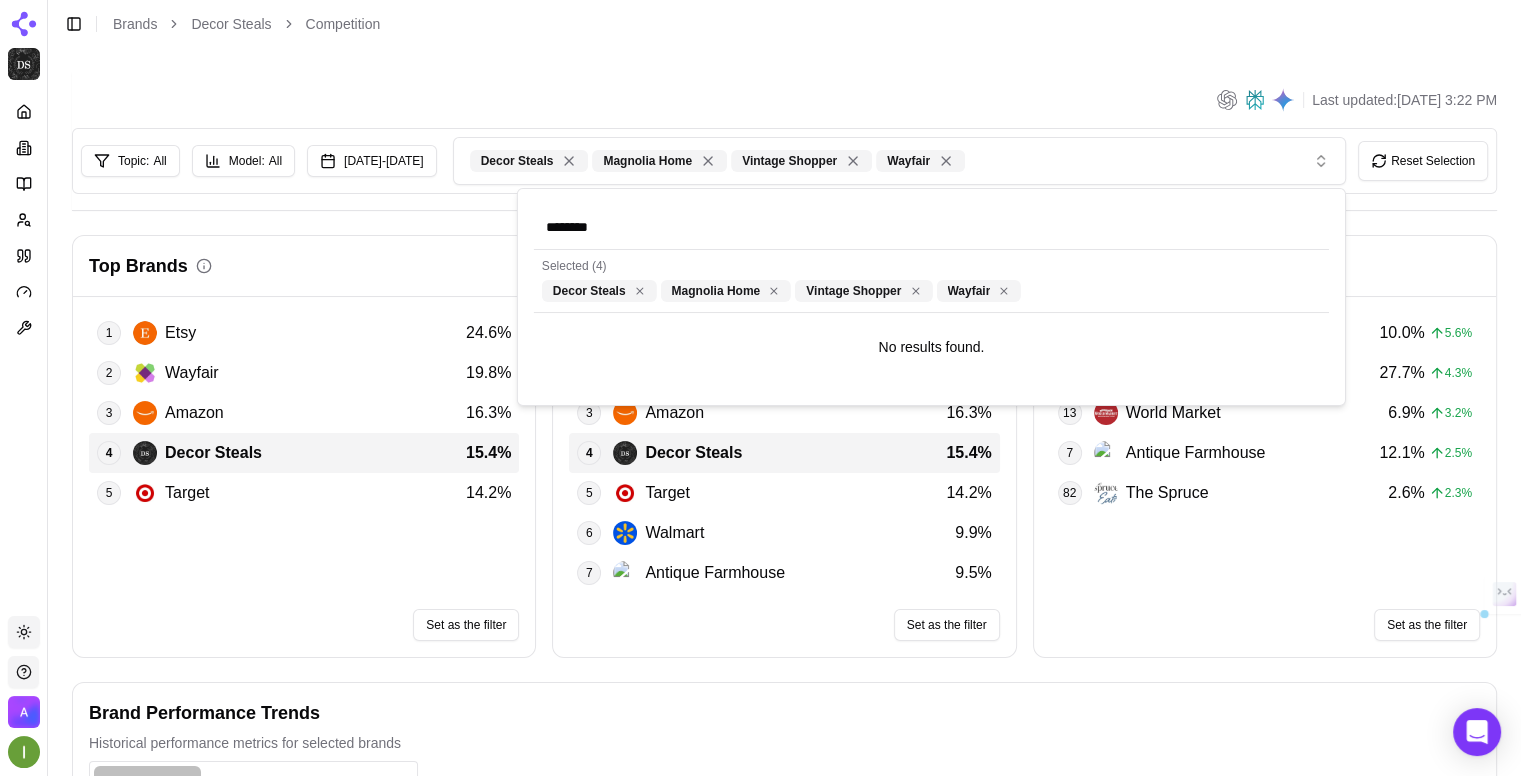 click on "********" at bounding box center (931, 227) 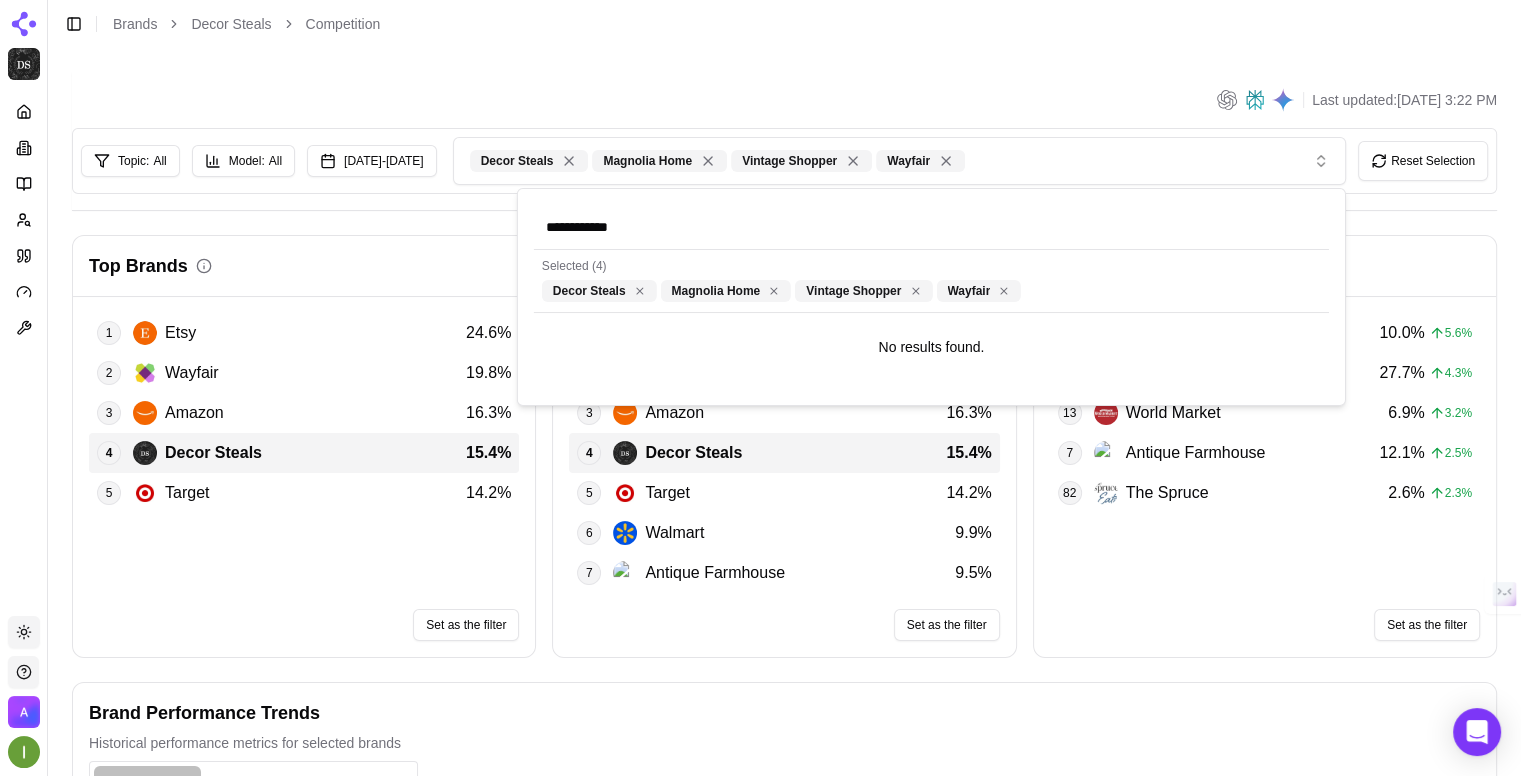 type on "**********" 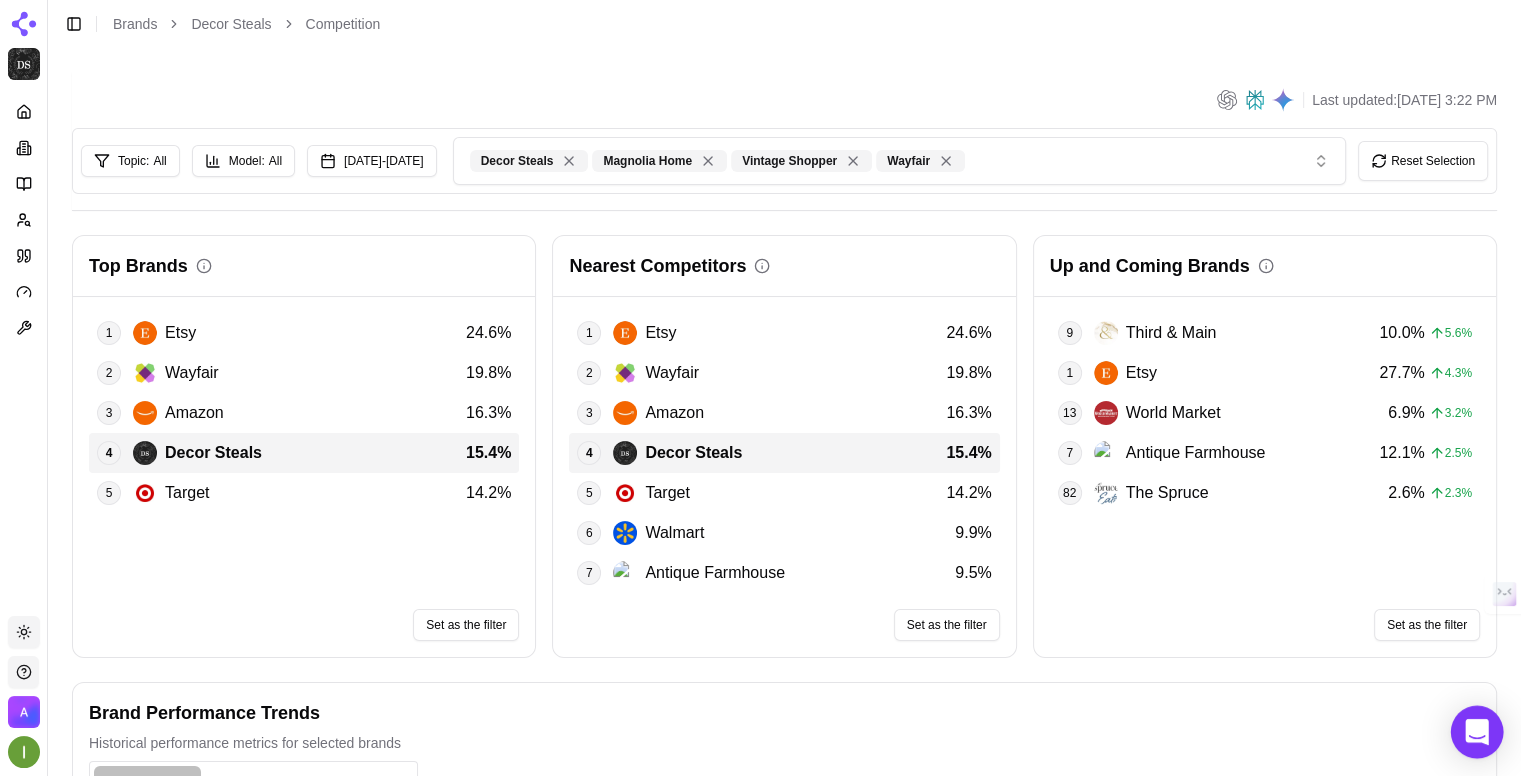 click at bounding box center [1477, 732] 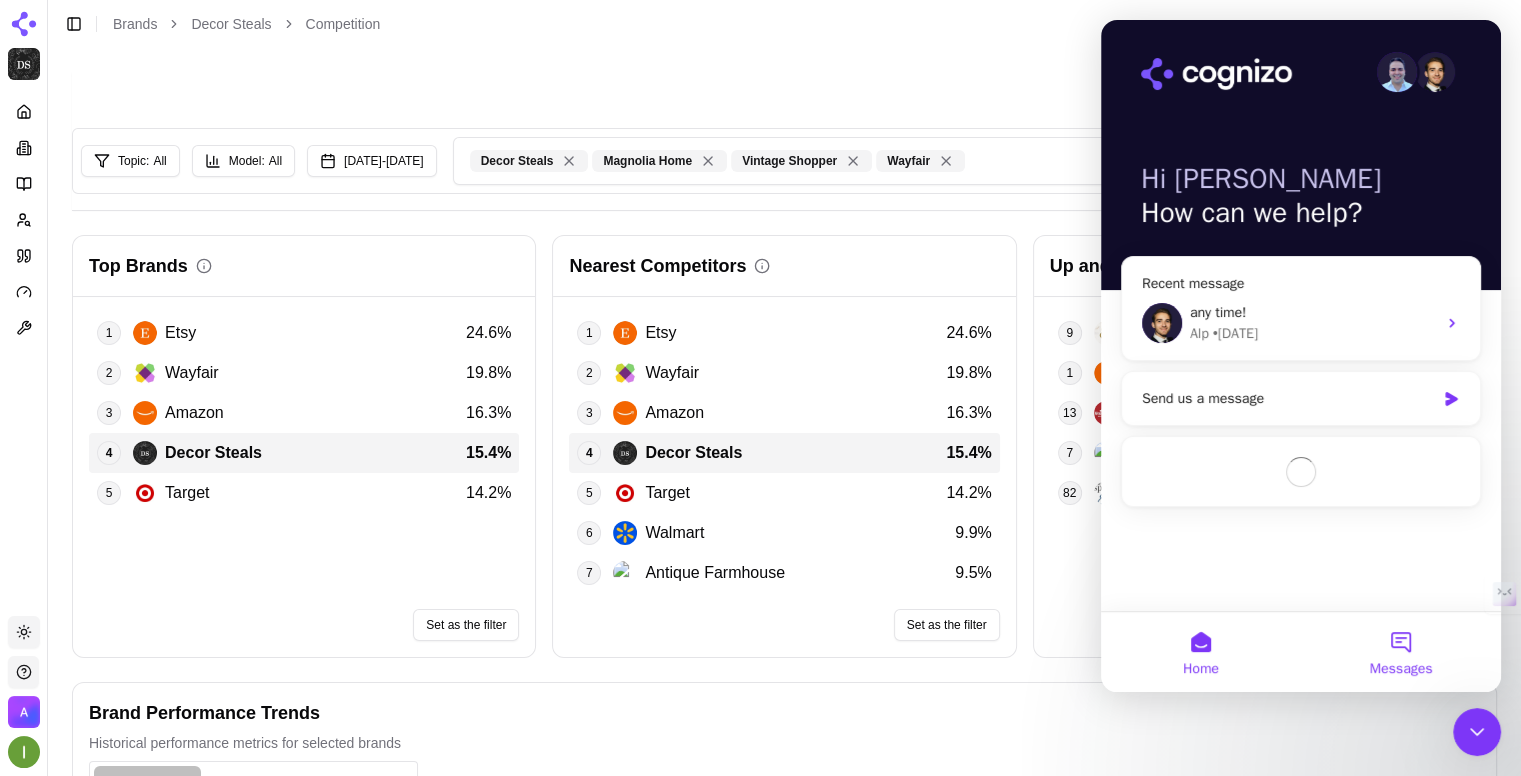 scroll, scrollTop: 0, scrollLeft: 0, axis: both 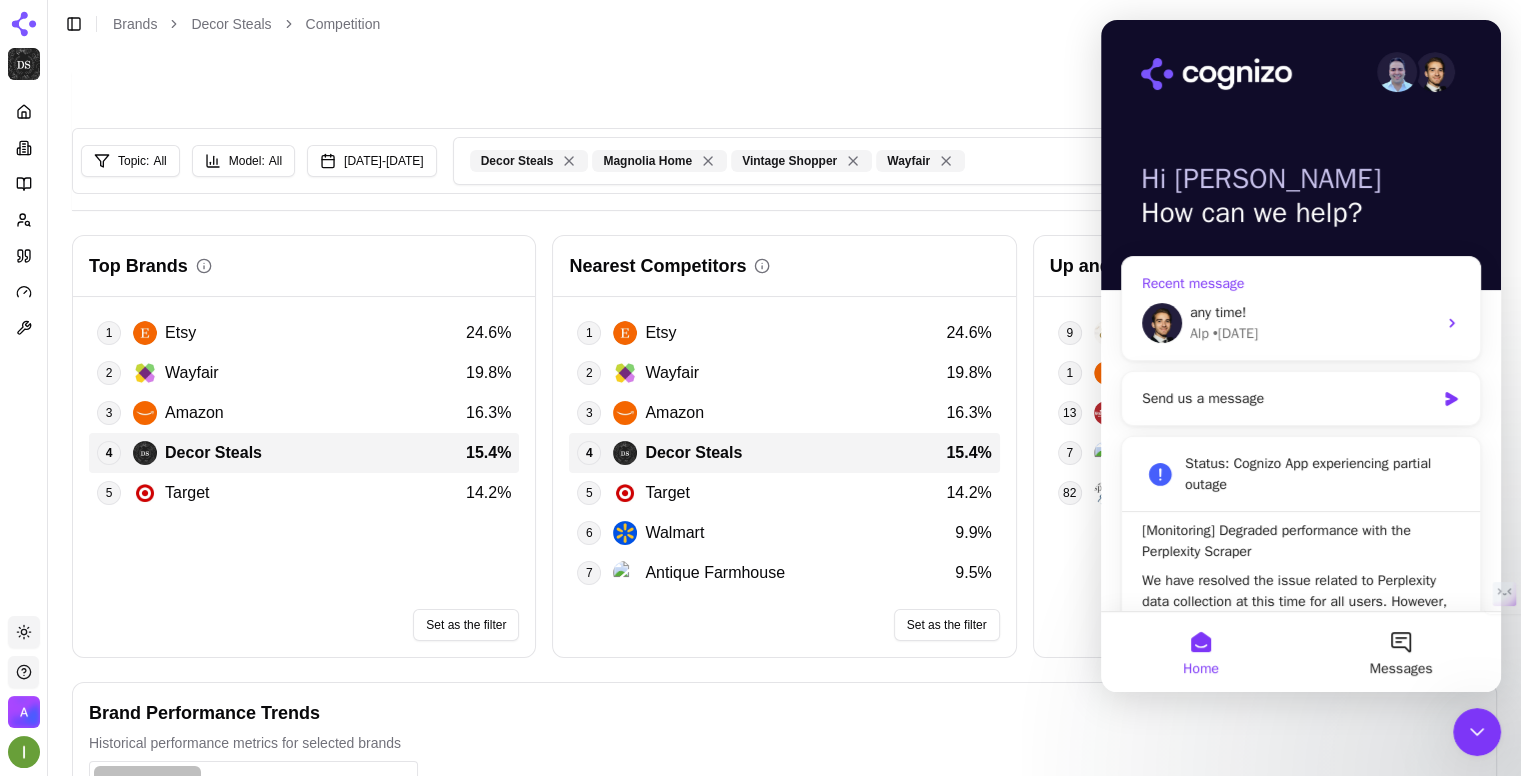 click on "Alp •  [DATE]" at bounding box center (1313, 333) 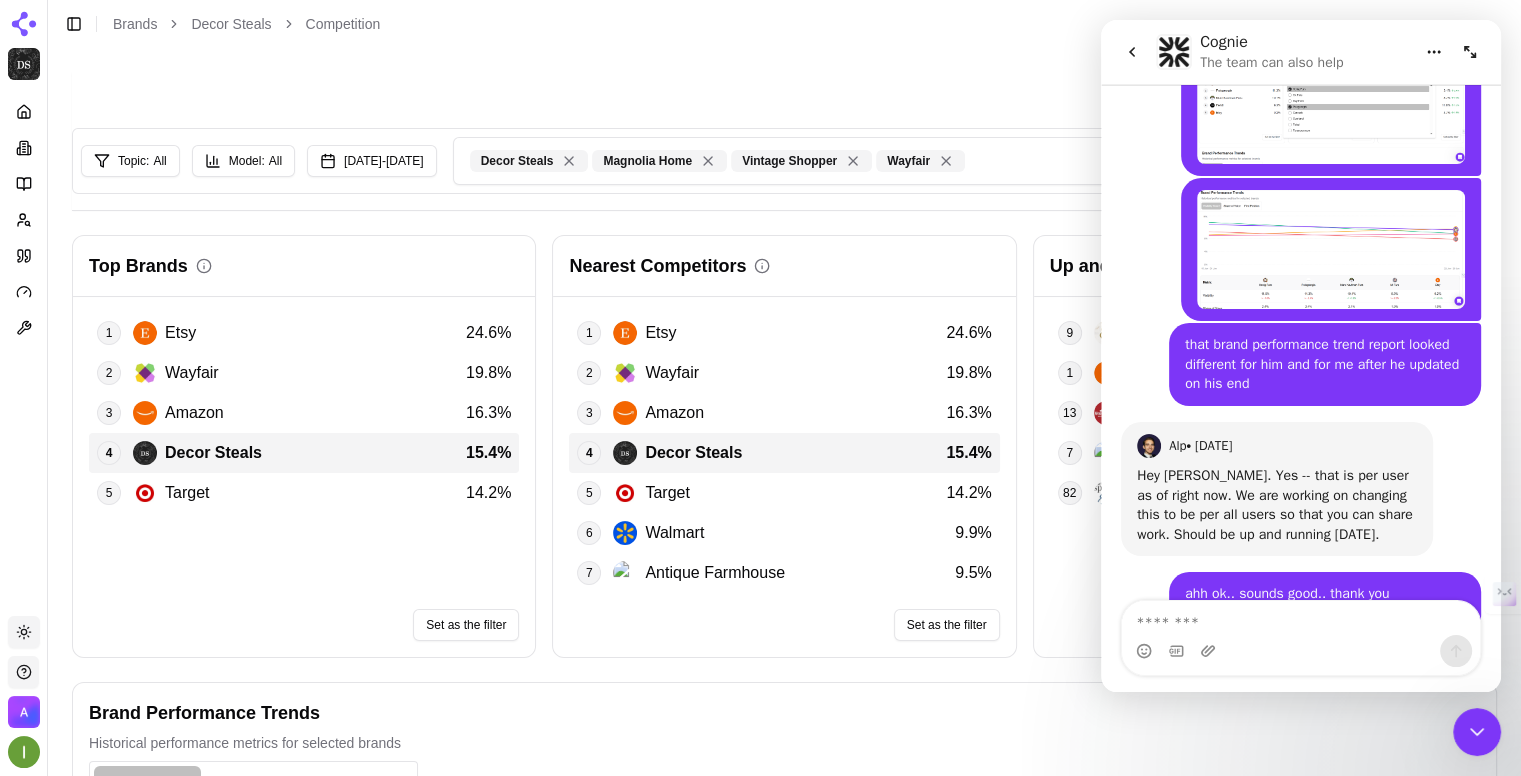 scroll, scrollTop: 676, scrollLeft: 0, axis: vertical 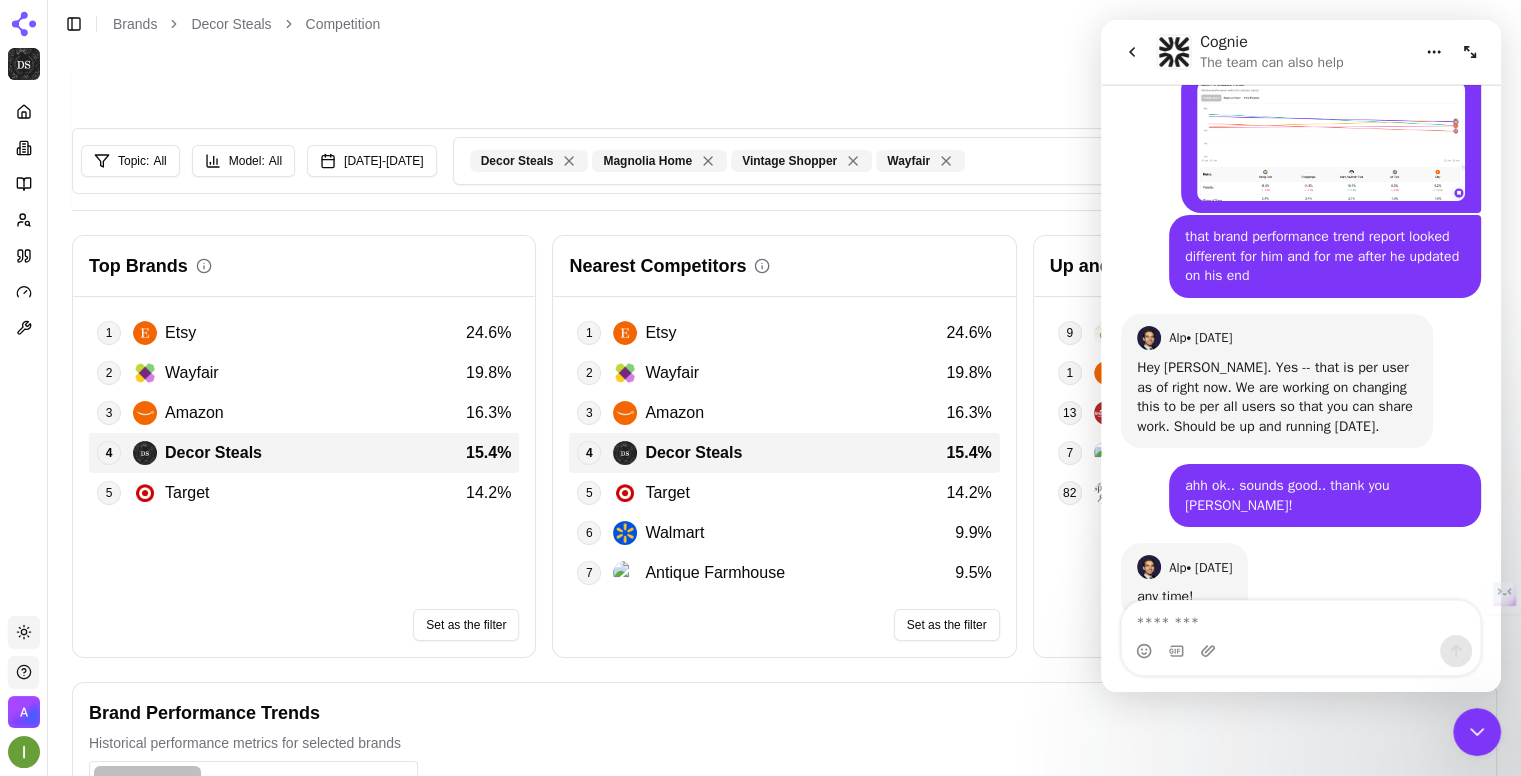click 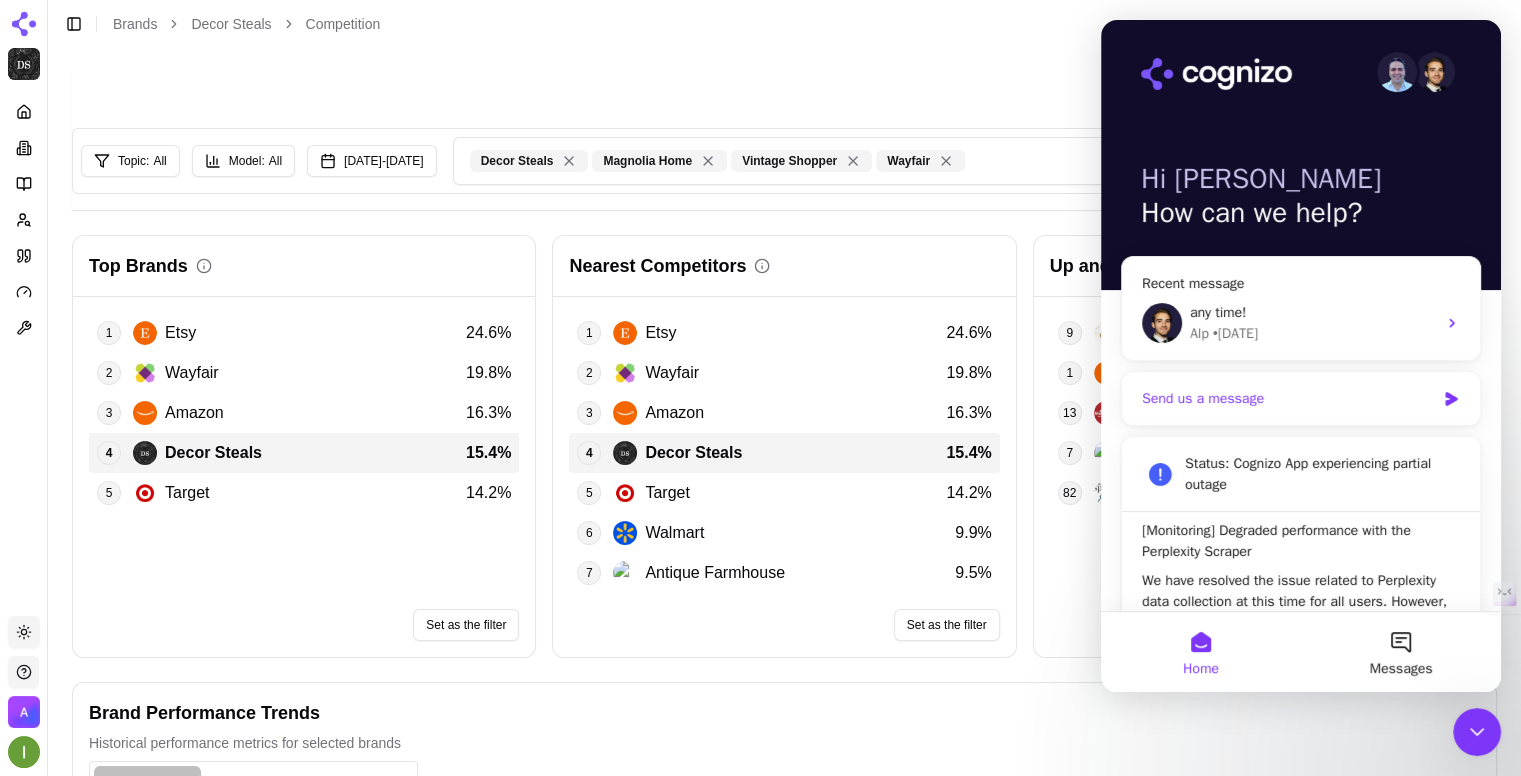 click on "Send us a message" at bounding box center [1288, 398] 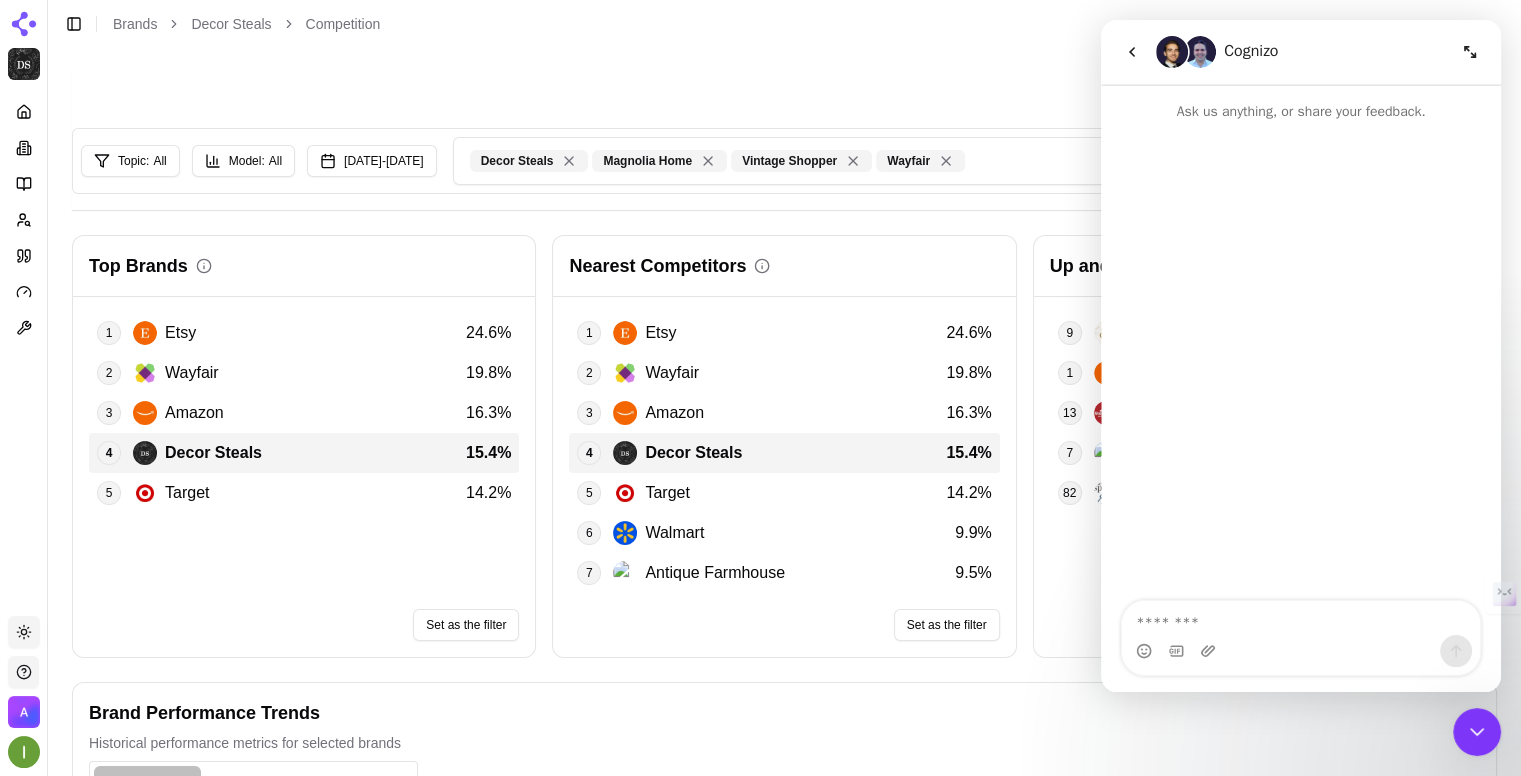 click 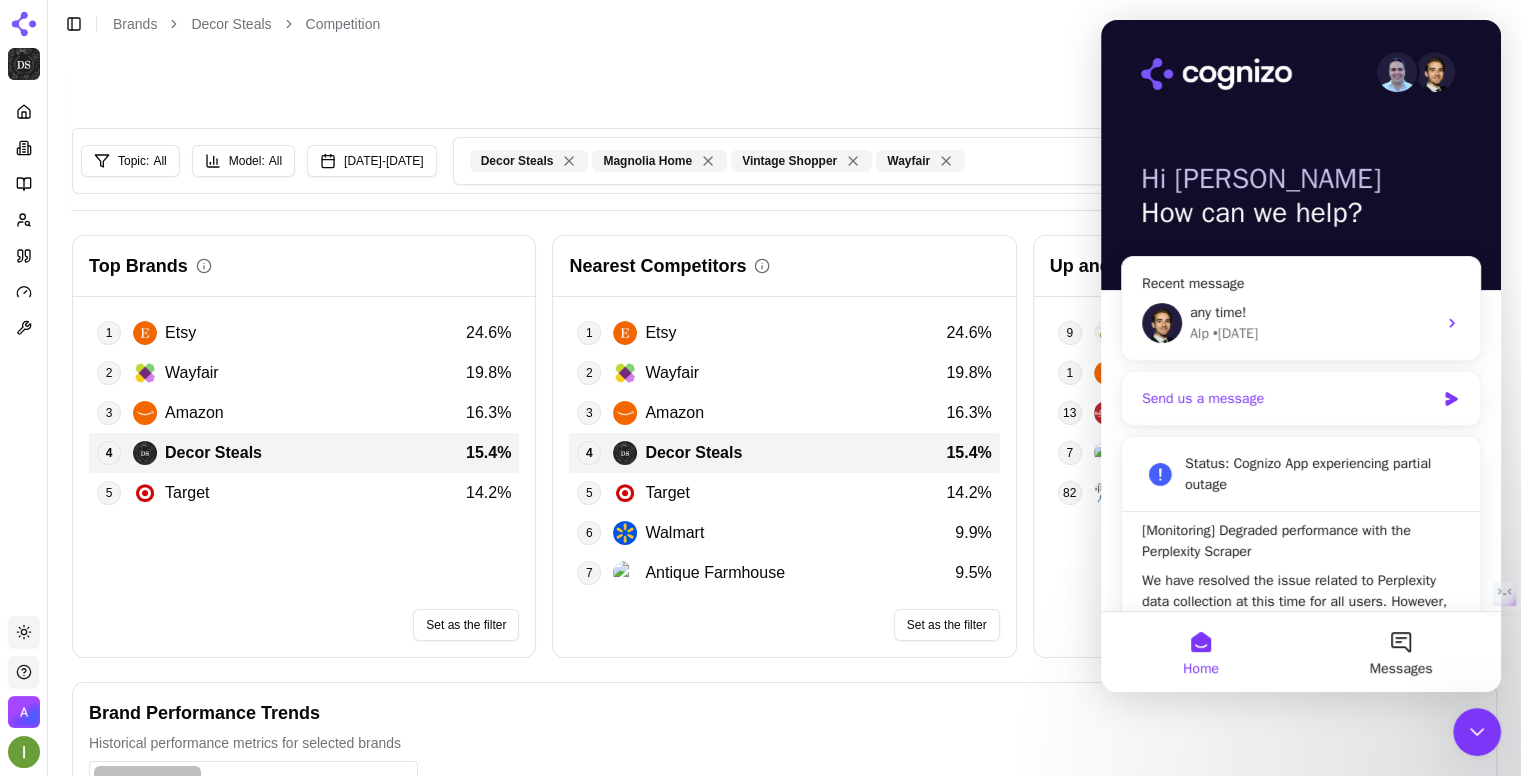 click on "Send us a message" at bounding box center [1301, 398] 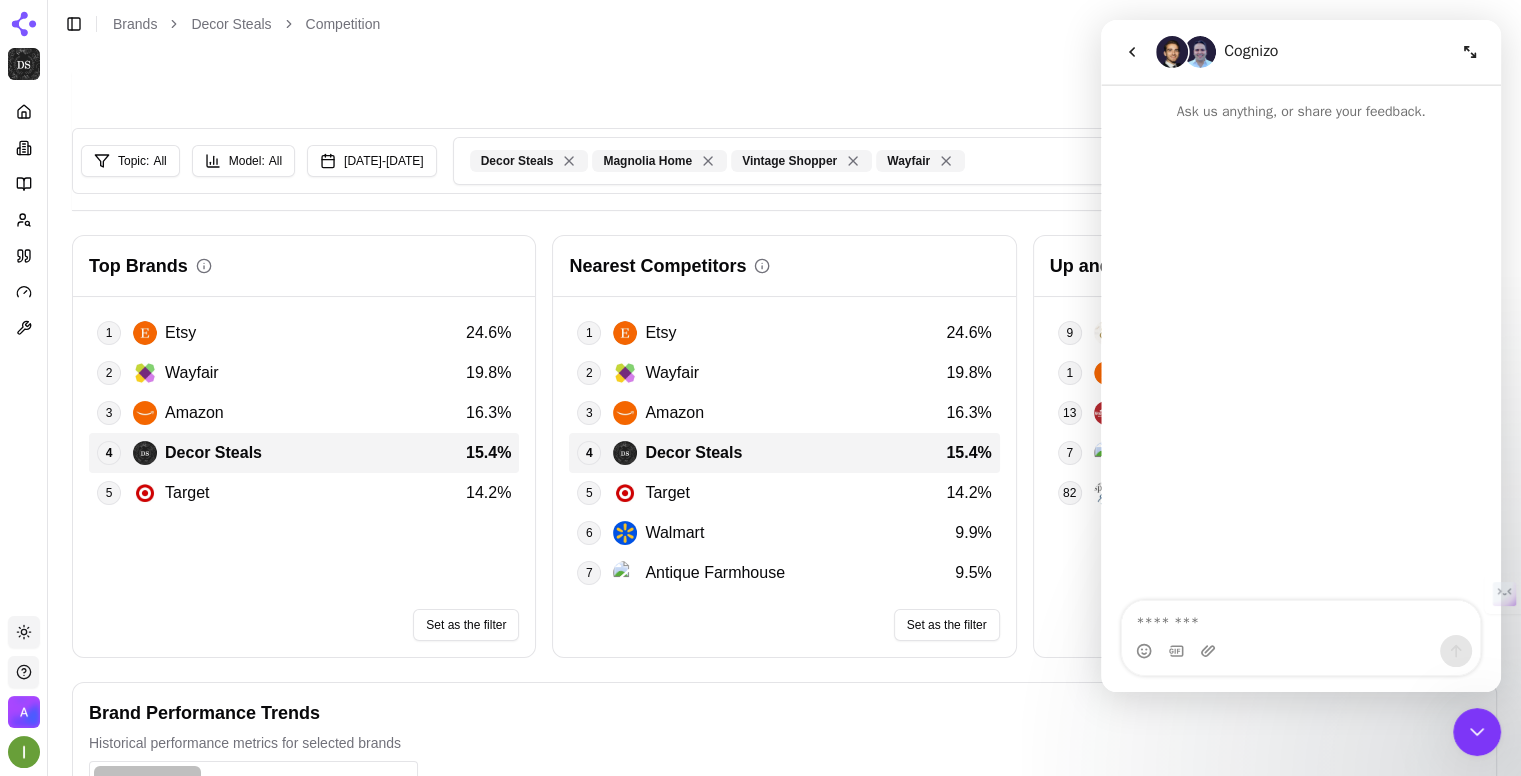 click at bounding box center (1301, 618) 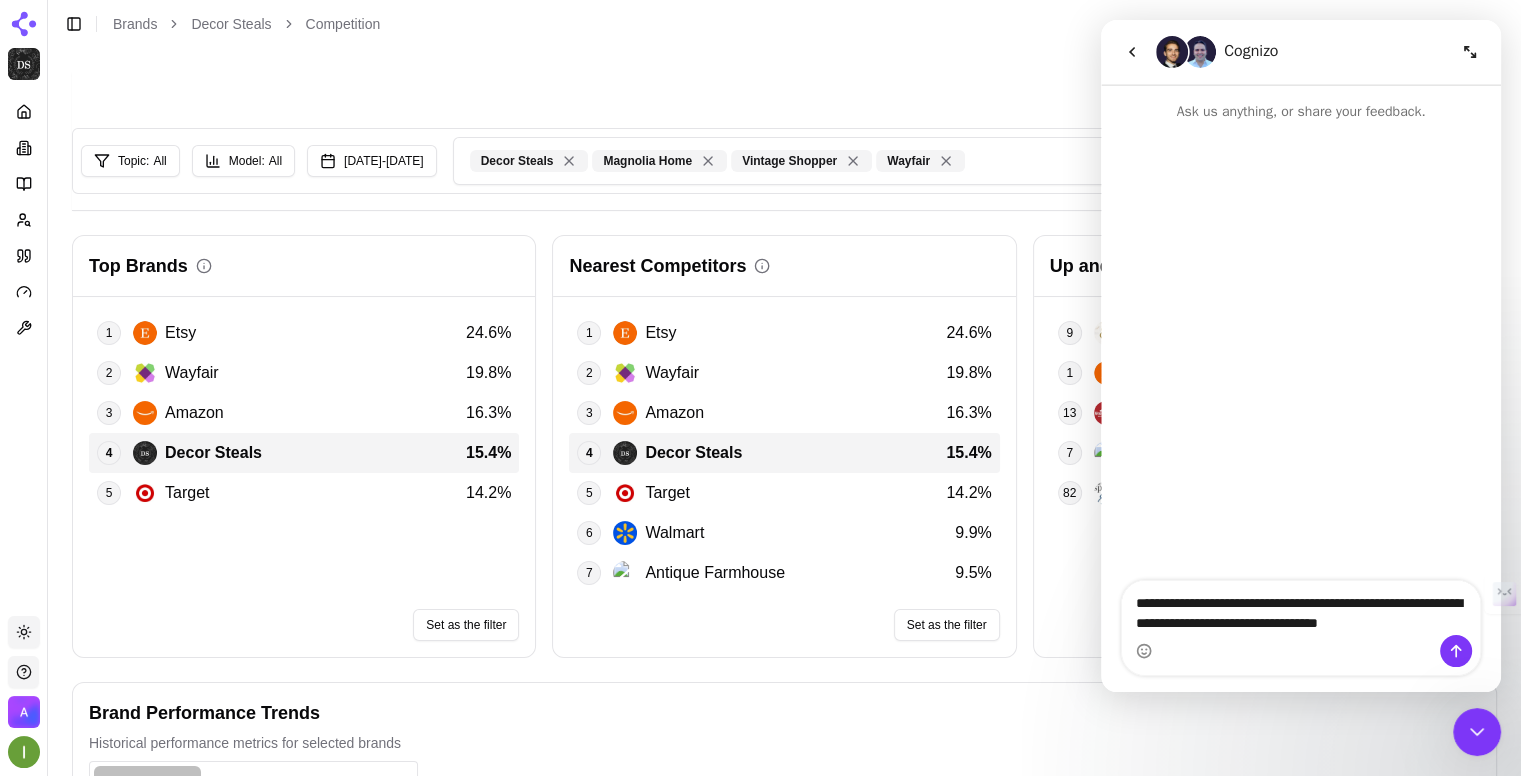 click on "**********" at bounding box center [1301, 608] 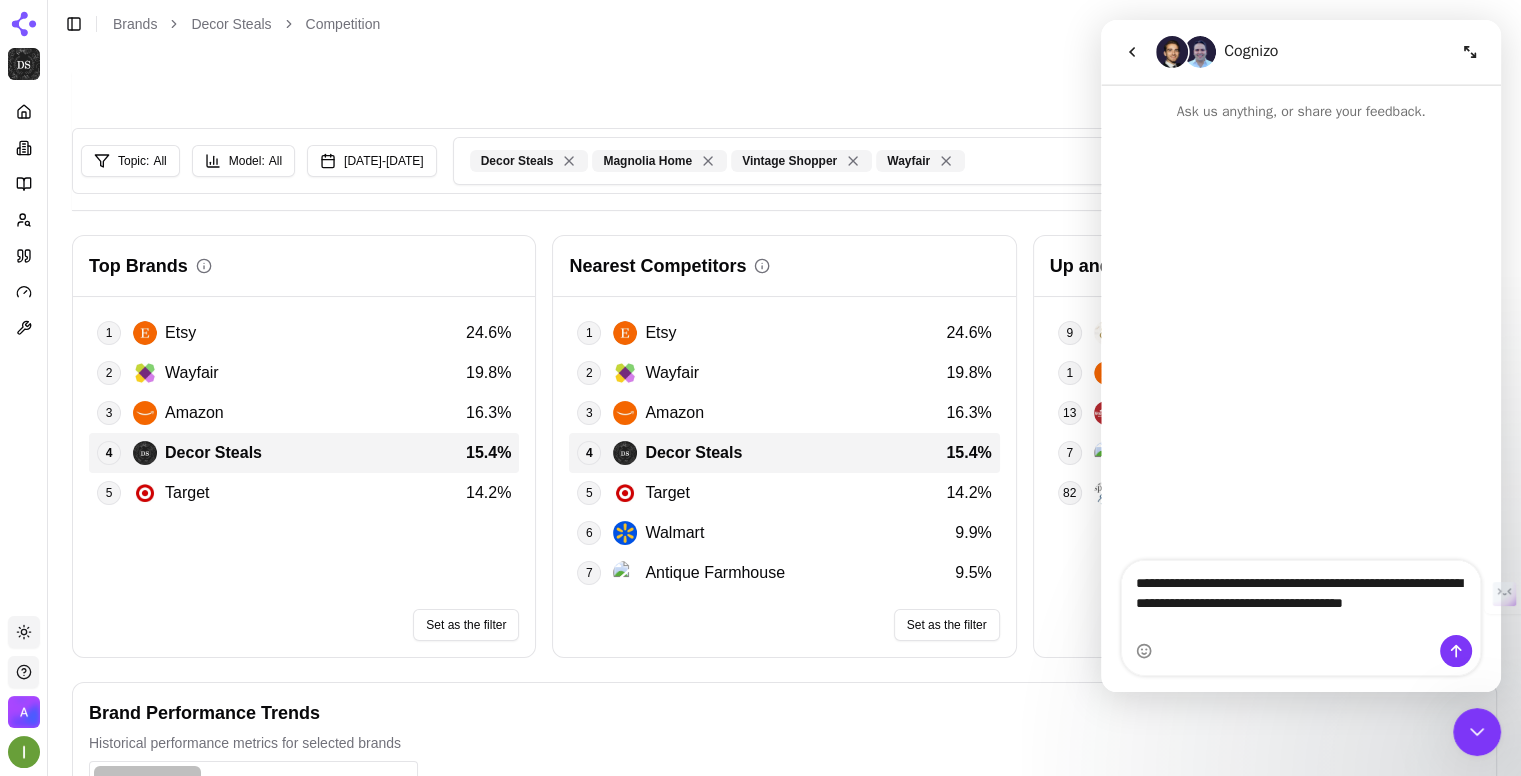 click on "**********" at bounding box center (1301, 588) 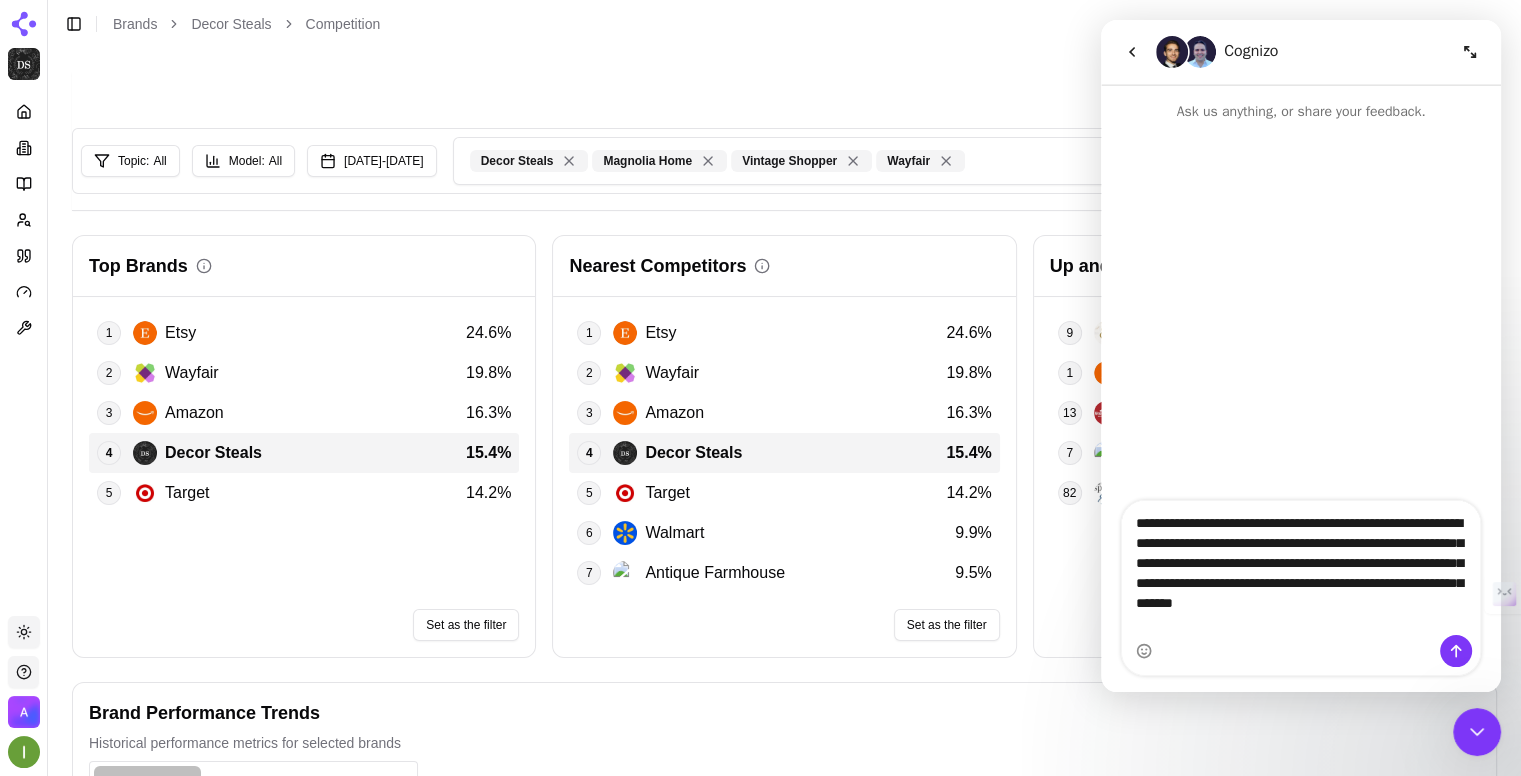 type on "**********" 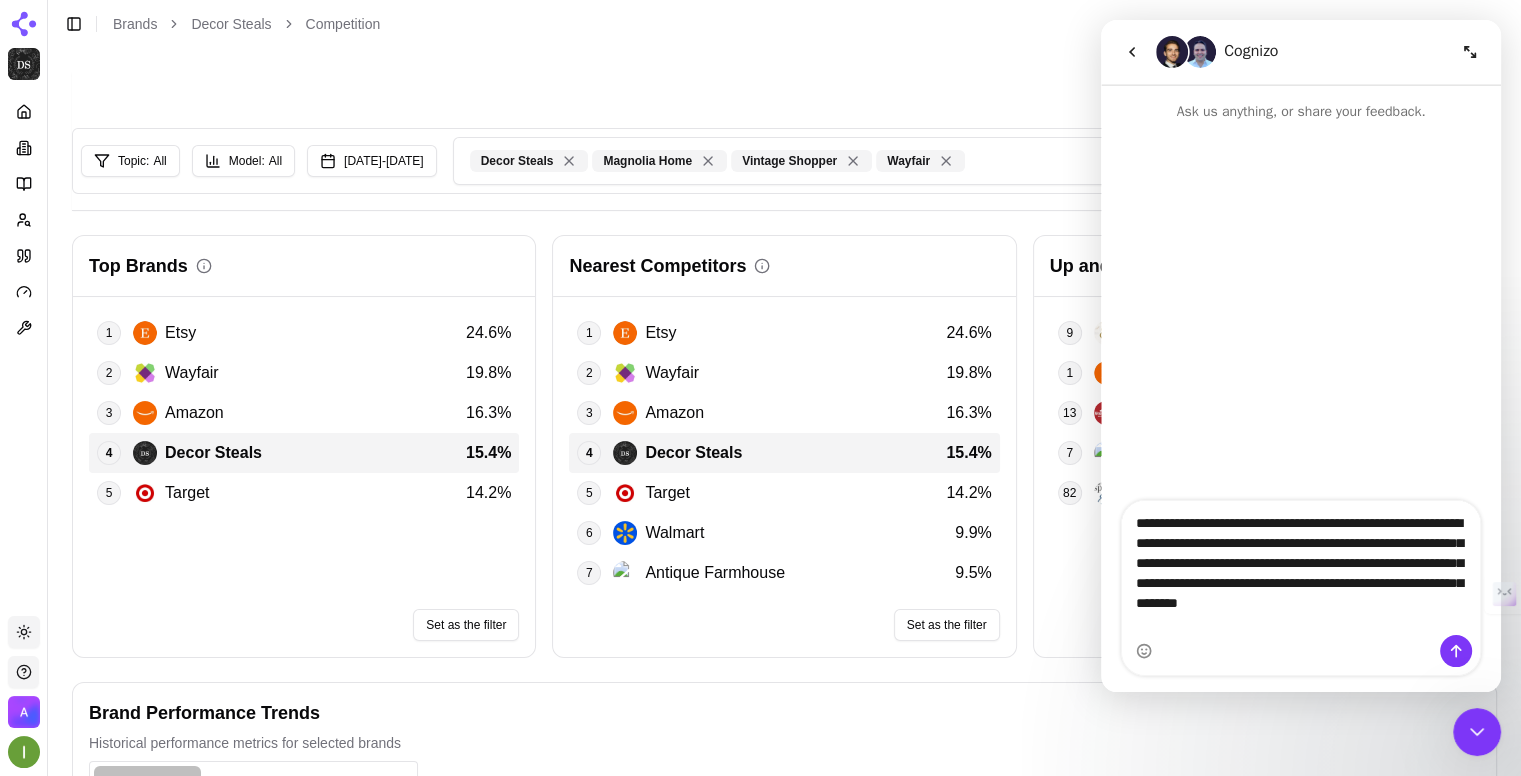 type 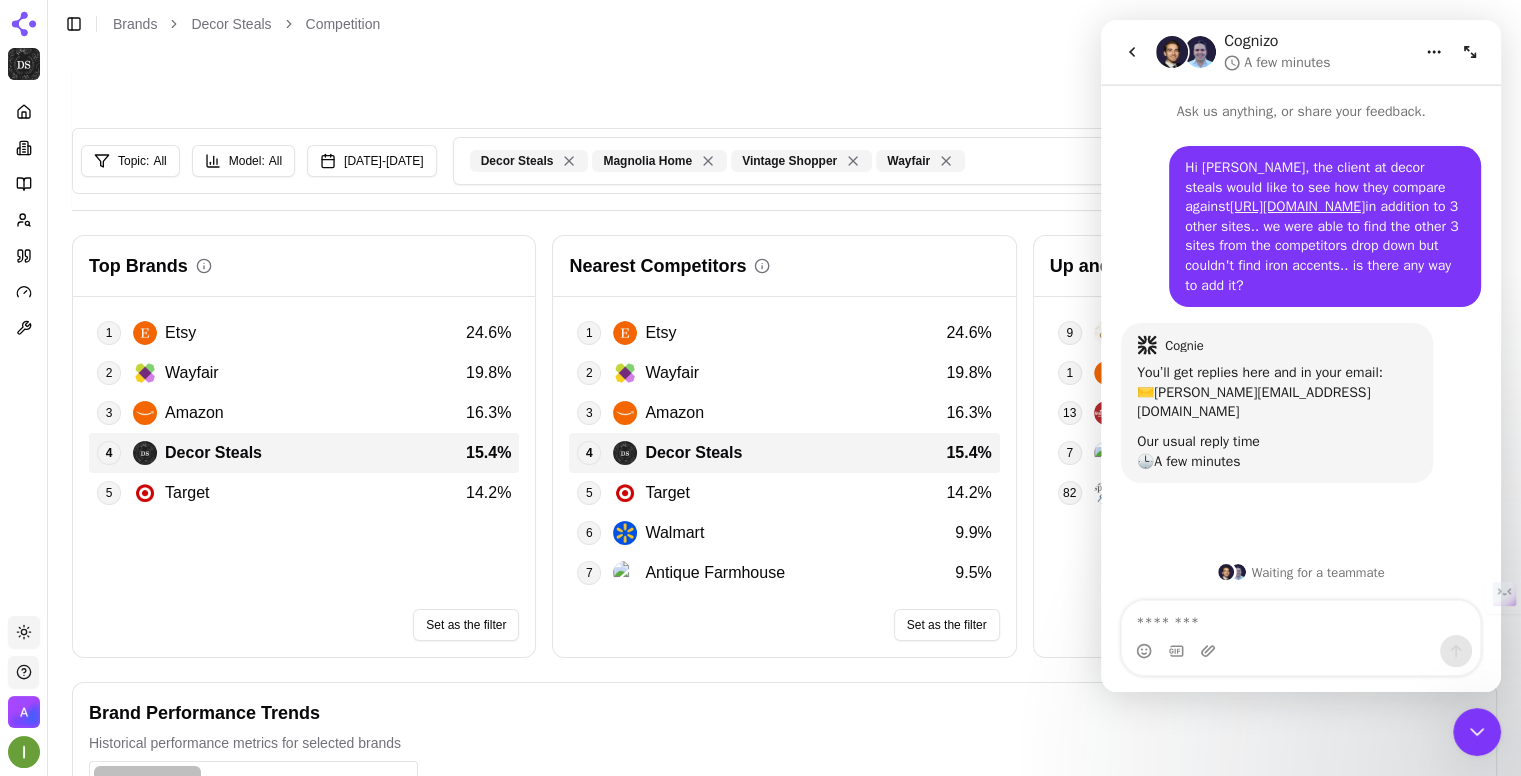 click on "Last updated:  [DATE] 3:22 PM Topic:  All Model:  All [DATE]  -  [DATE] Decor Steals Magnolia Home Vintage Shopper Wayfair Reset Selection Top Brands 1 Etsy 24.6 % 2 Wayfair 19.8 % 3 Amazon 16.3 % 4 Decor Steals 15.4 % 5 Target 14.2 % Set as the filter Nearest Competitors 1 Etsy 24.6 % 2 Wayfair 19.8 % 3 Amazon 16.3 % 4 Decor Steals 15.4 % 5 Target 14.2 % 6 Walmart 9.9 % 7 Antique Farmhouse 9.5 % Set as the filter Up and Coming Brands 9 Third & Main 10.0 % 5.6 % 1 Etsy 27.7 % 4.3 % 13 World Market 6.9 % 3.2 % 7 Antique Farmhouse 12.1 % 2.5 % 82 The Spruce 2.6 % 2.3 % Set as the filter Brand Performance Trends Historical performance metrics for selected brands Visibility Score Share of Voice First Position [DATE] - [DATE] Jun - [DATE] Jun - 05 [DATE] 0% 6% 12% 23% Metric Wayfair Decor Steals Vintage Shopper Magnolia Home Visibility 19.8 % -3.4 % 15.4 % + 1.0 % 1.5 % + 0.8 % 0.1 % + 0.0 % Share of Voice 3.9 % -0.7 % 3.1 % + 0.1 % 0.3 % + 0.1 % 0.0 % + 0.0 % First Position 5.9 % -2.5 % 10.0" at bounding box center [784, 763] 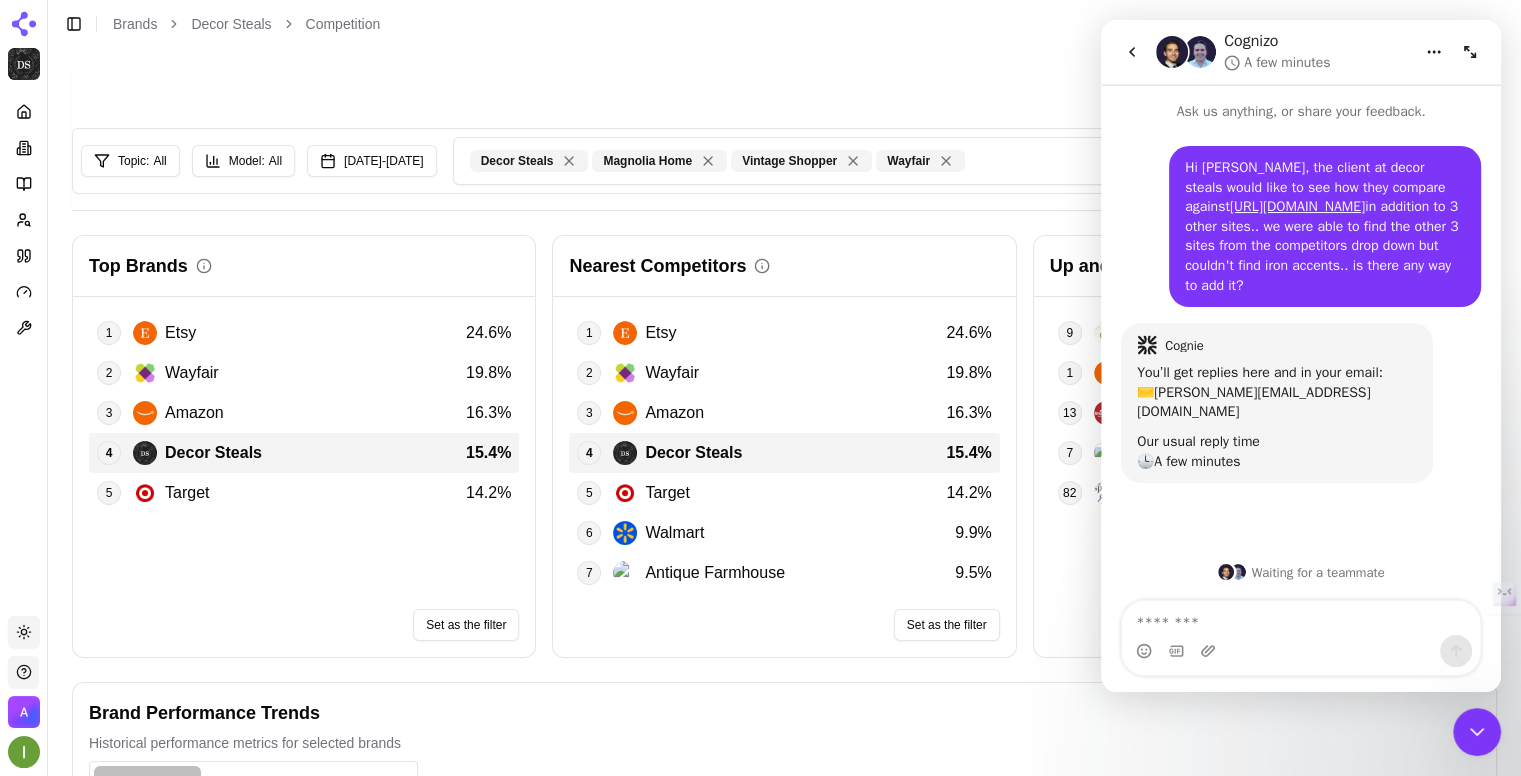 click on "Set as the filter" at bounding box center [784, 625] 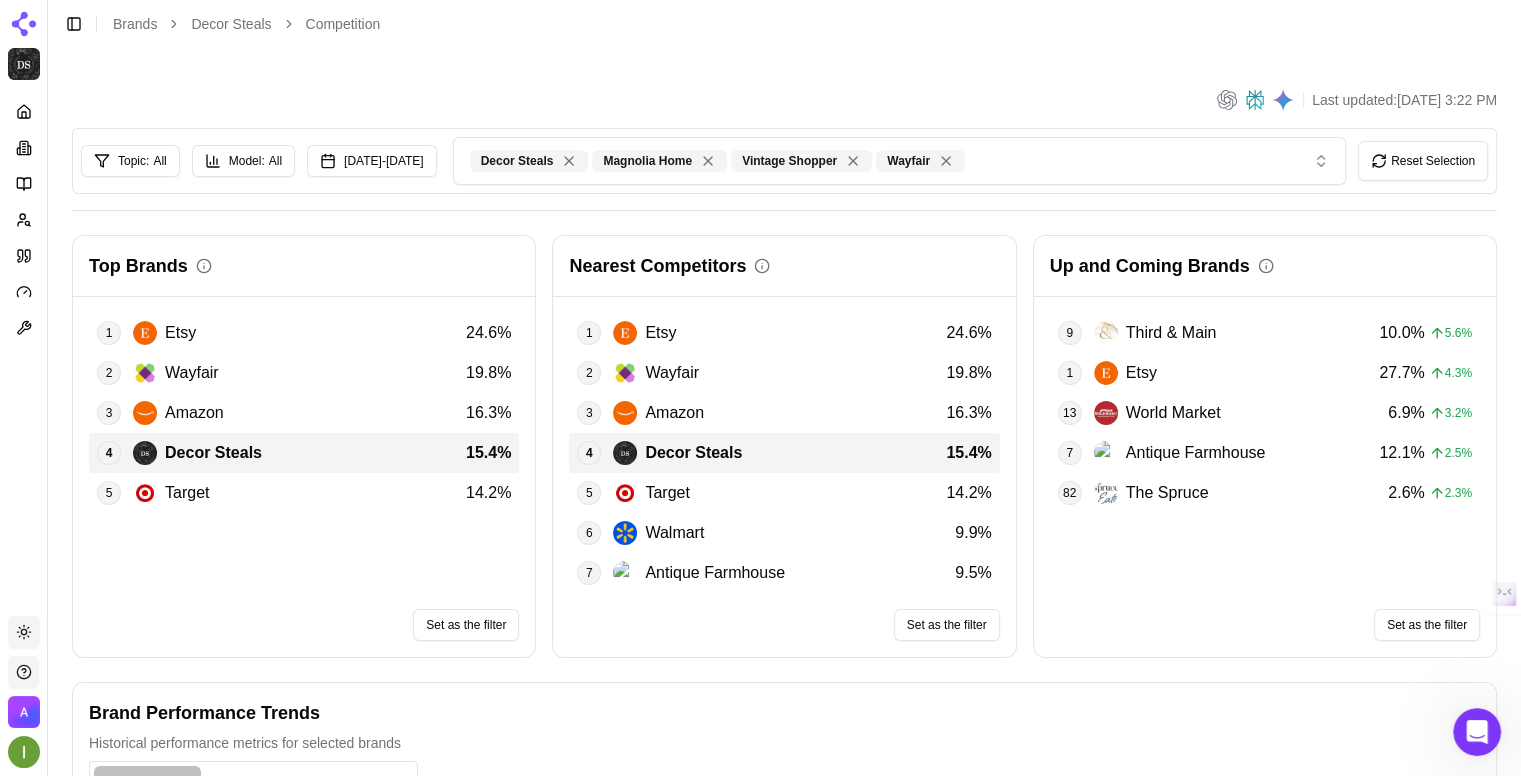 scroll, scrollTop: 0, scrollLeft: 0, axis: both 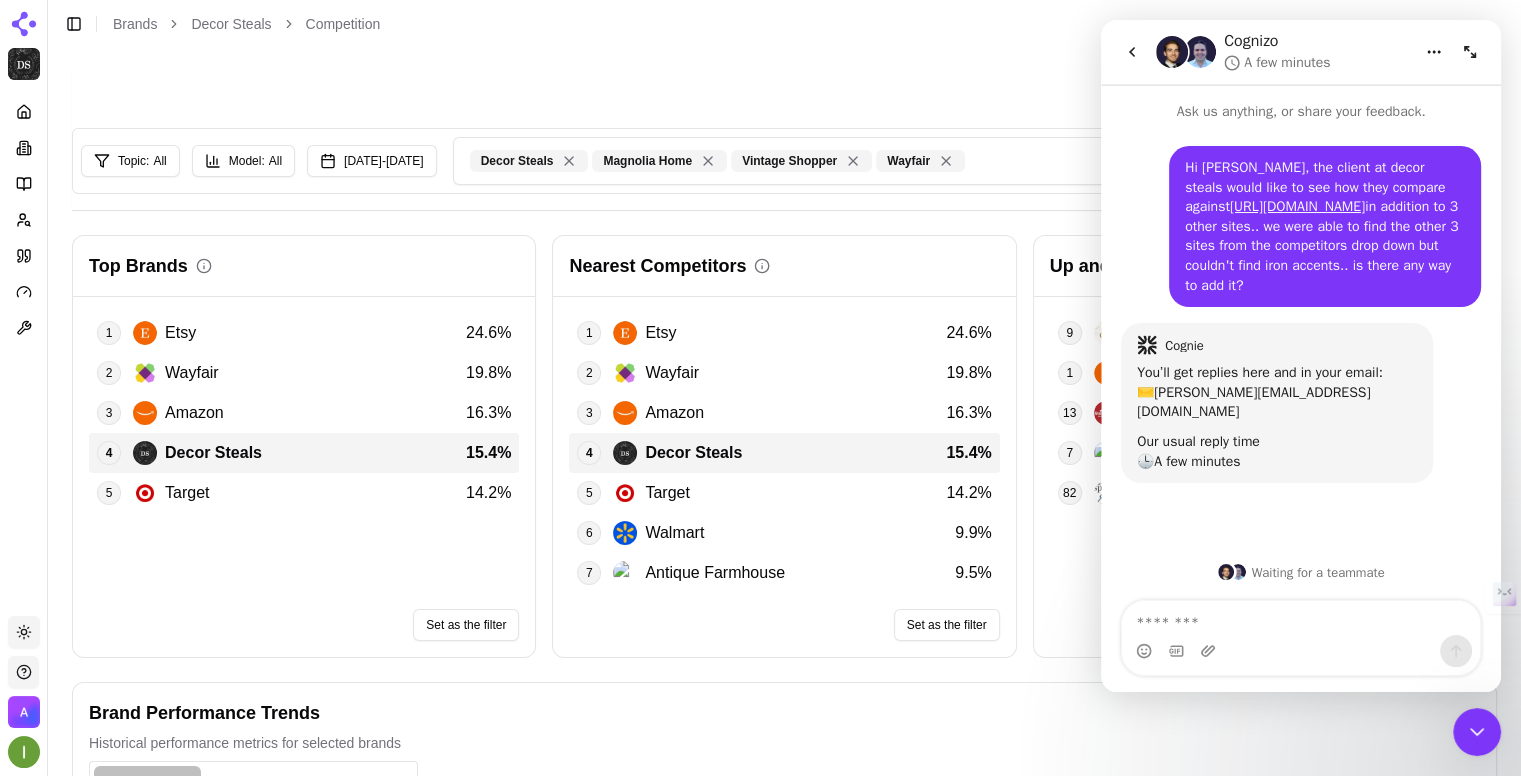 click 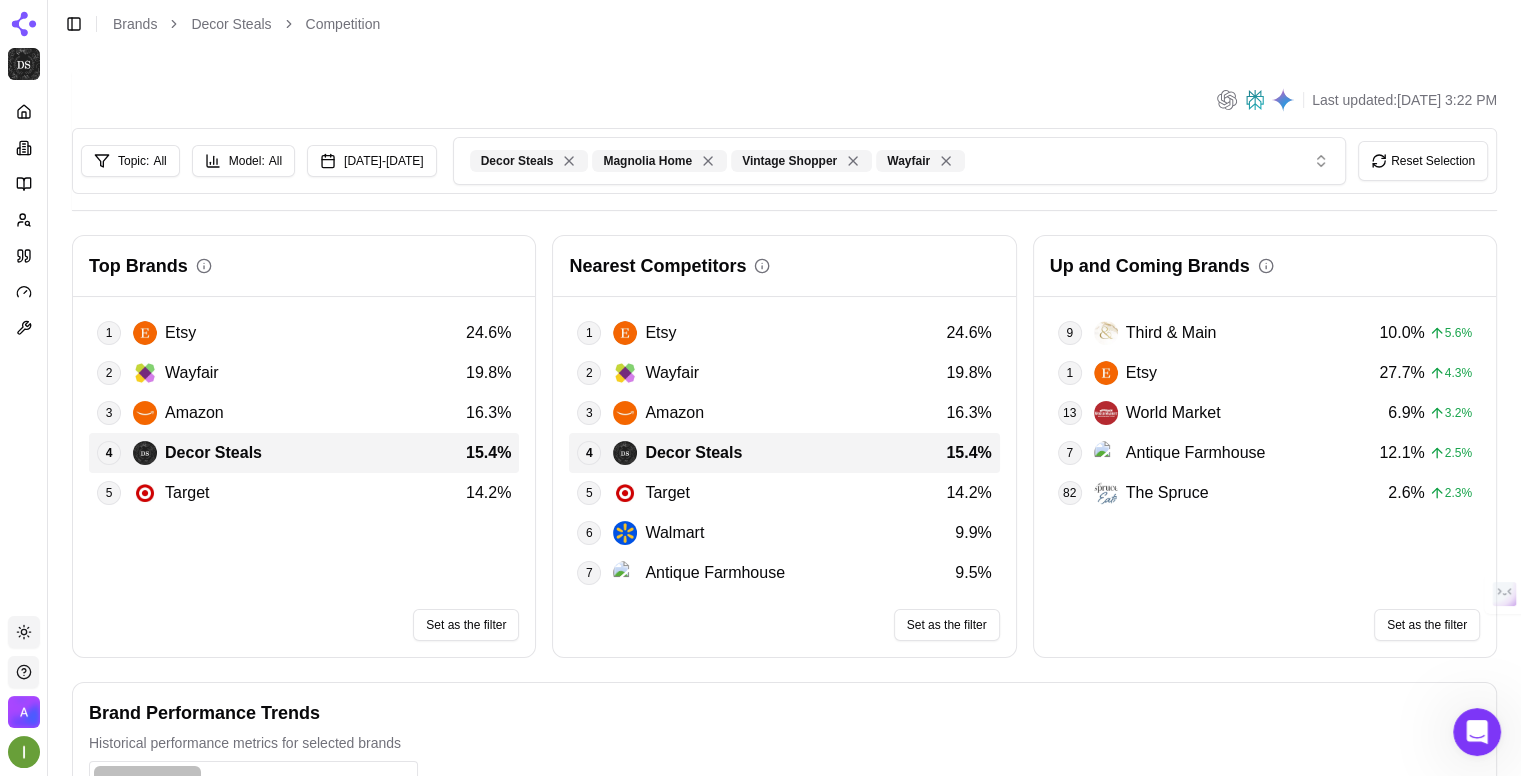 click 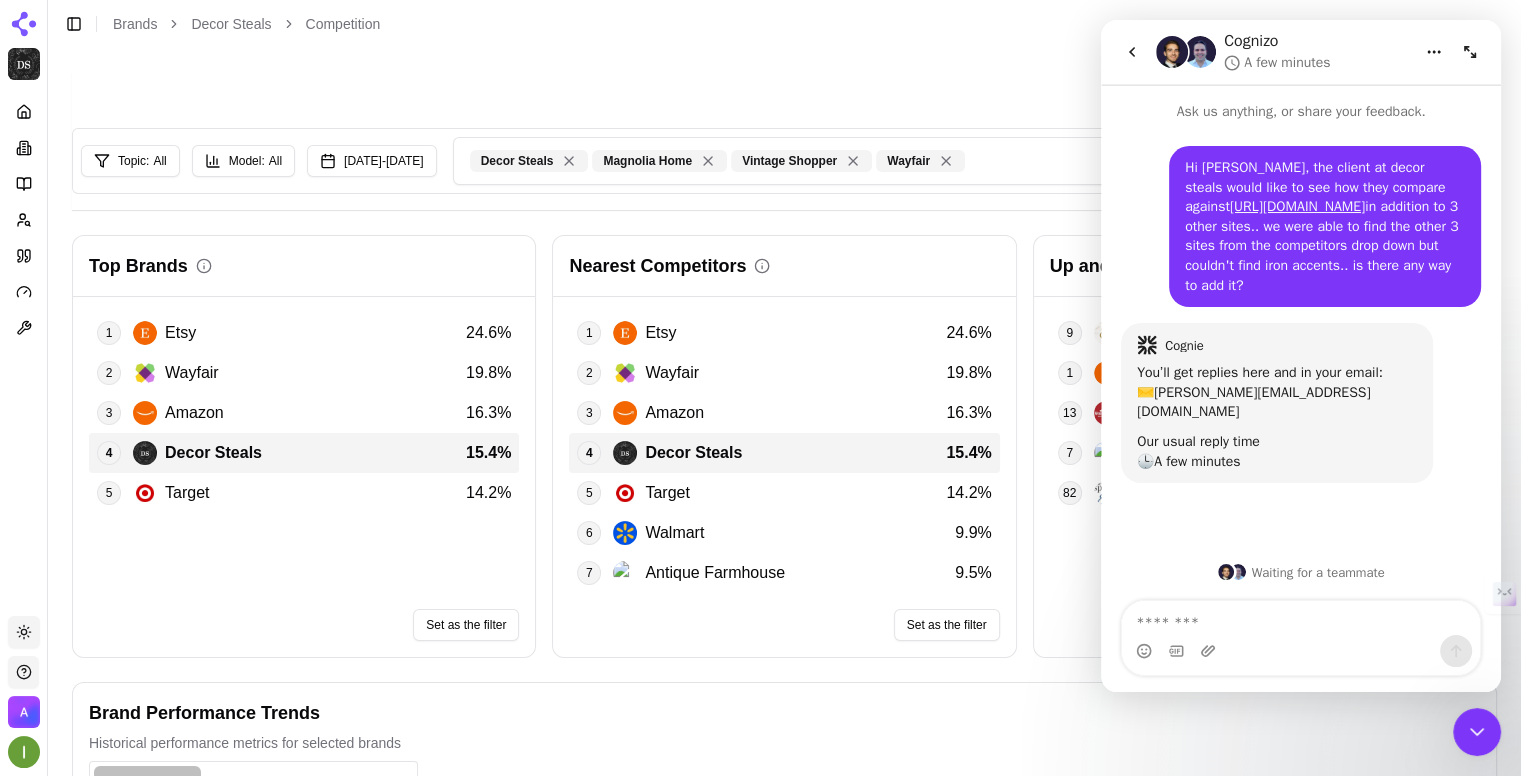 click 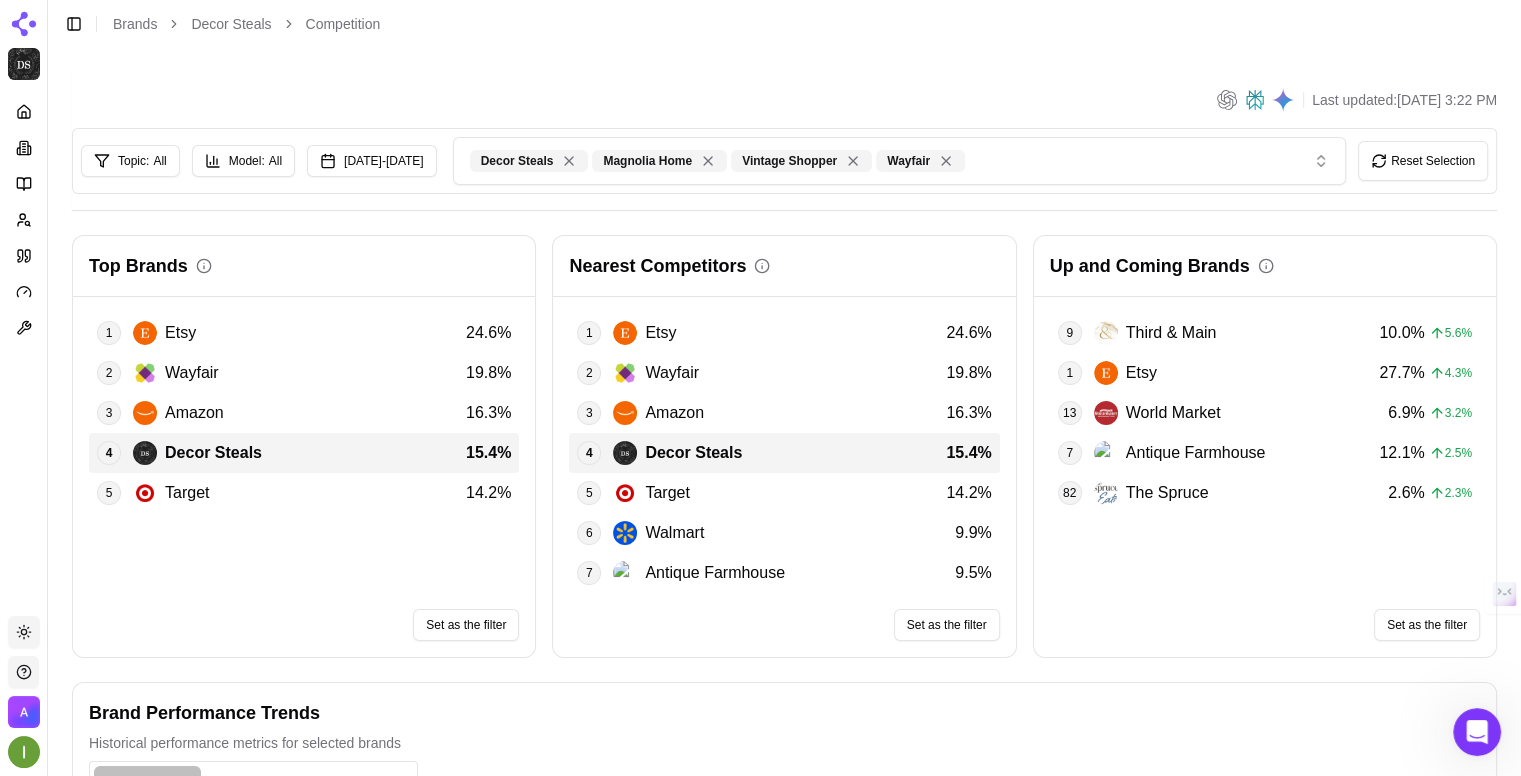 click on "Set as the filter" at bounding box center (784, 625) 